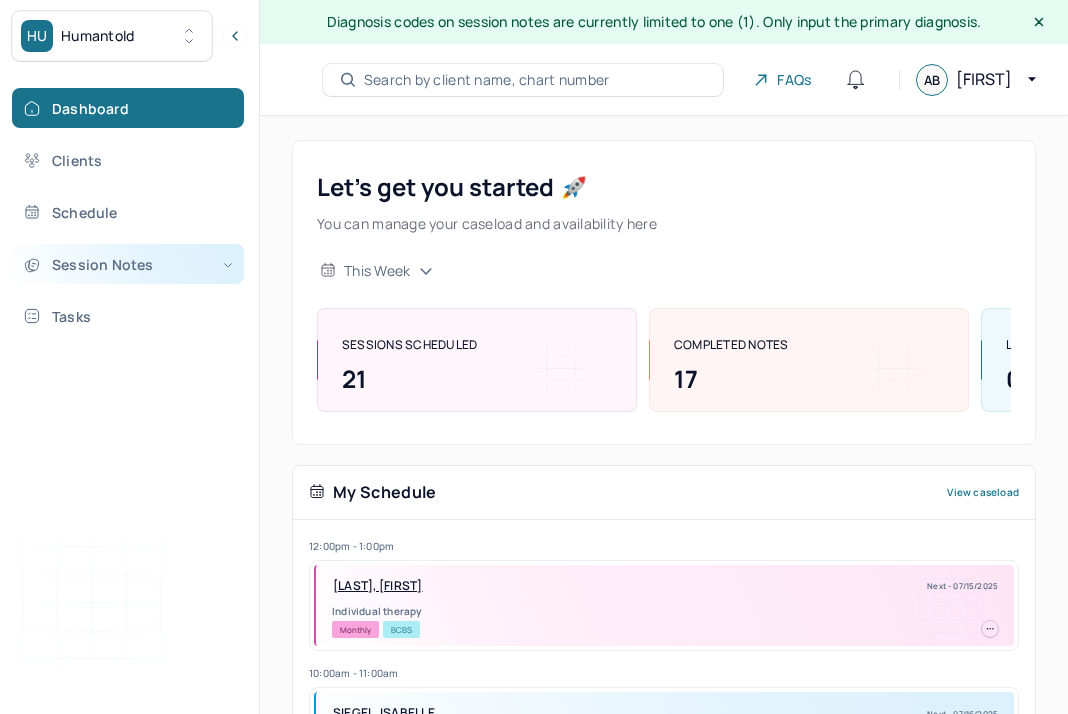 scroll, scrollTop: 0, scrollLeft: 0, axis: both 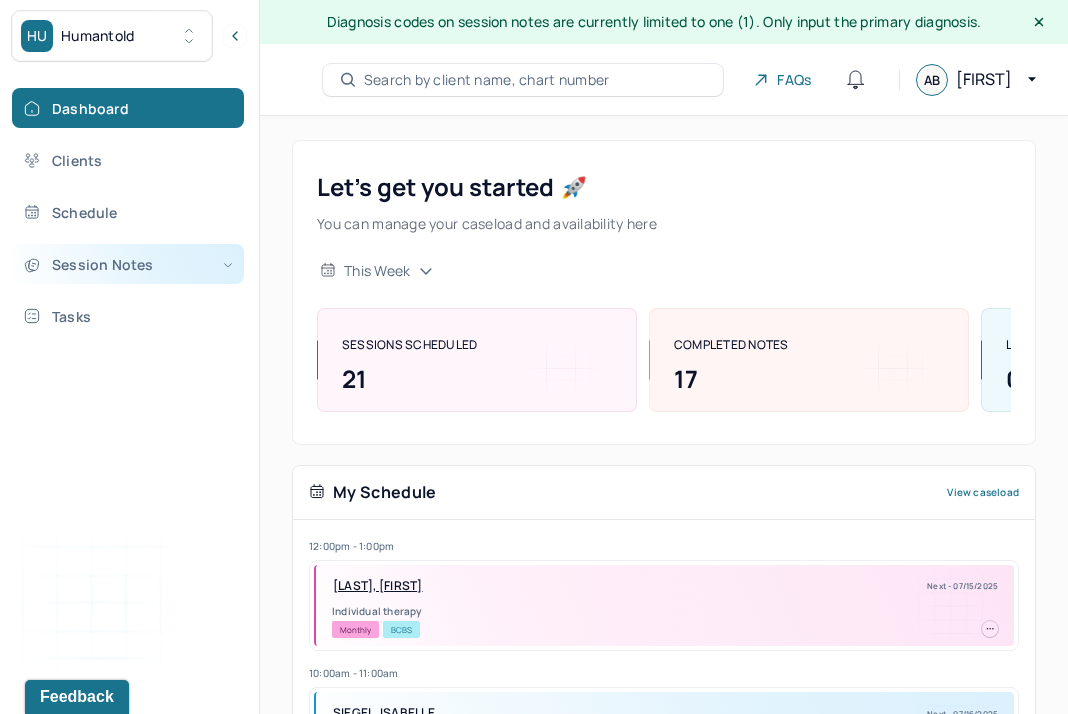 click on "Session Notes" at bounding box center [128, 264] 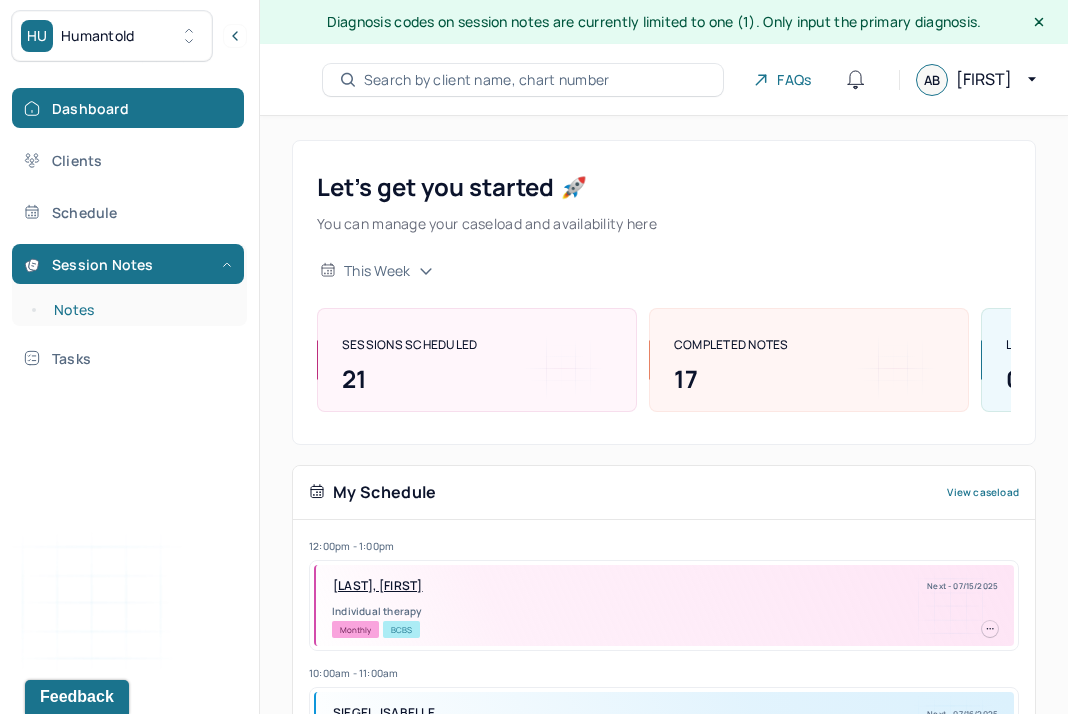 click on "Notes" at bounding box center (139, 310) 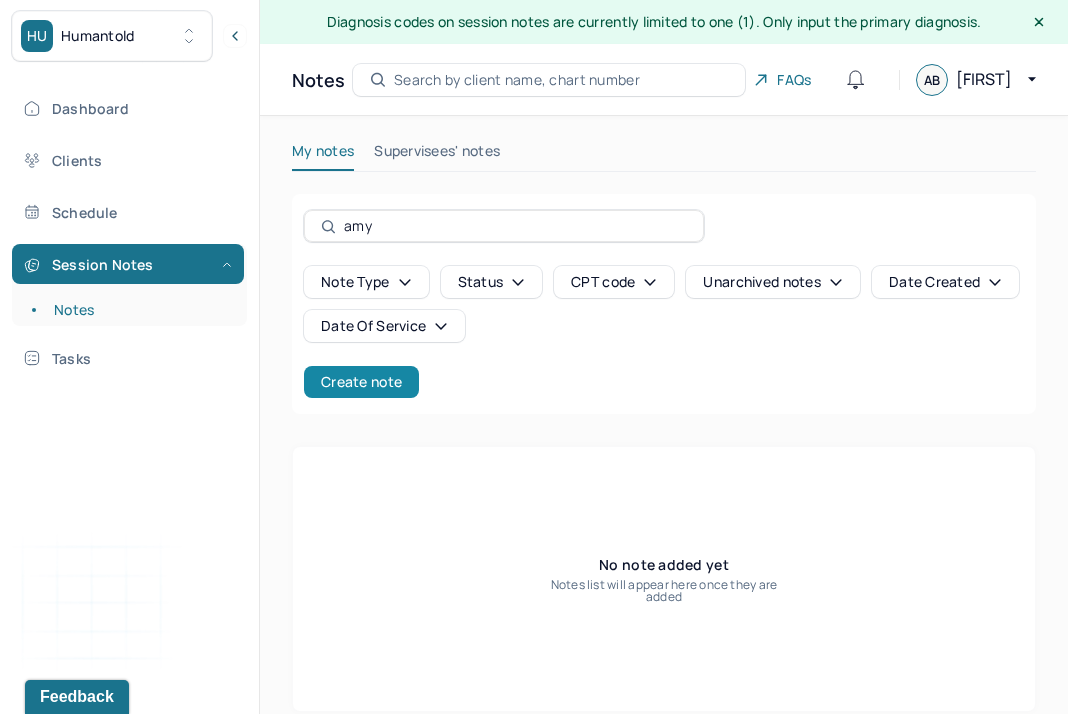 click on "Create note" at bounding box center (361, 382) 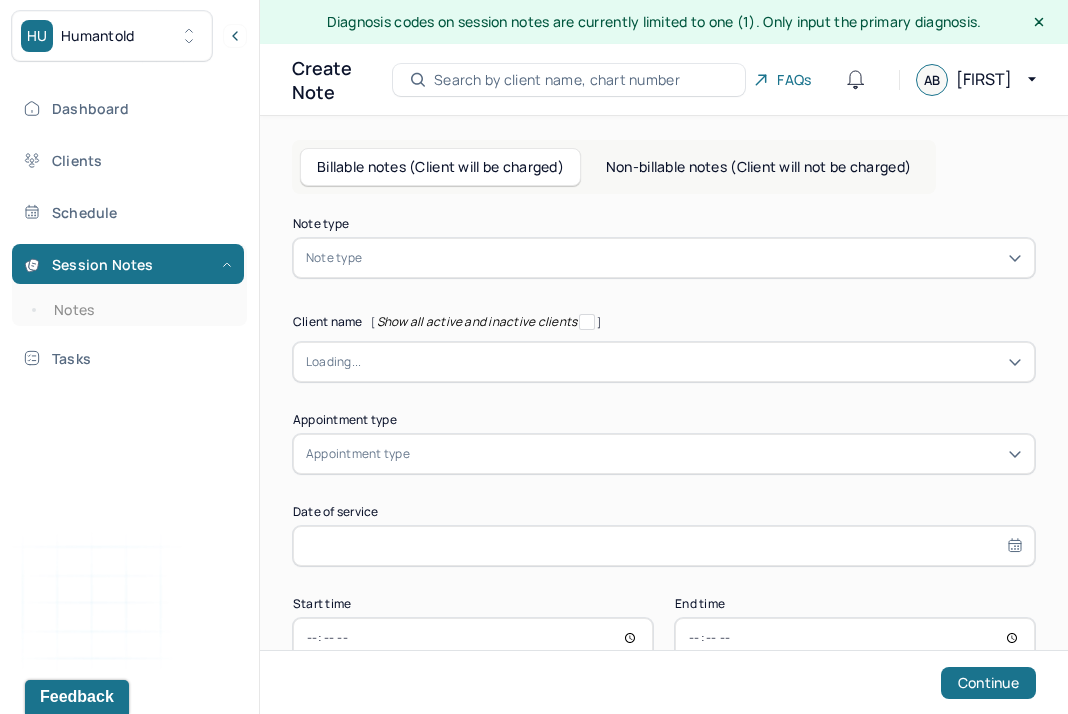 click at bounding box center [694, 258] 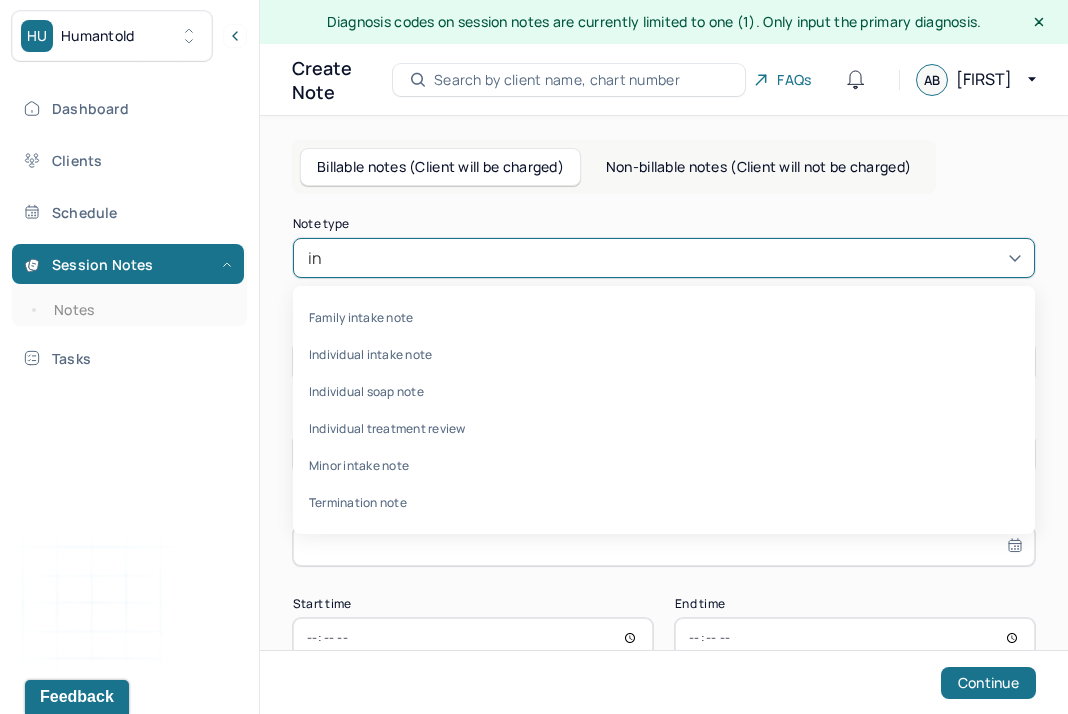 type on "ind" 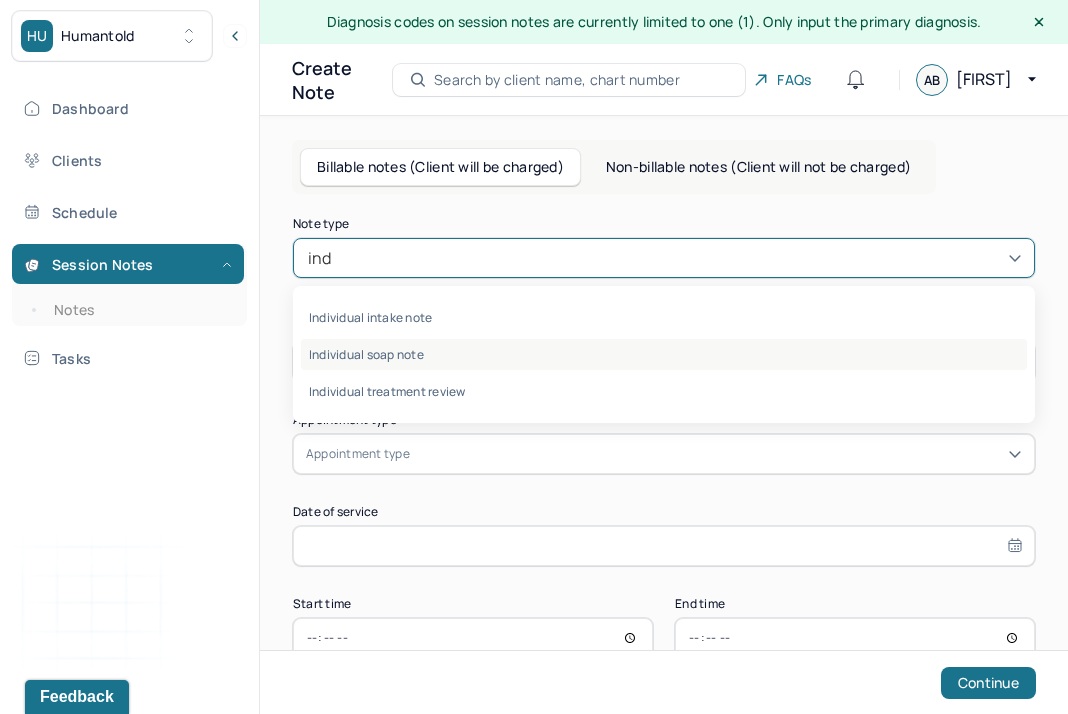 click on "Individual soap note" at bounding box center [664, 354] 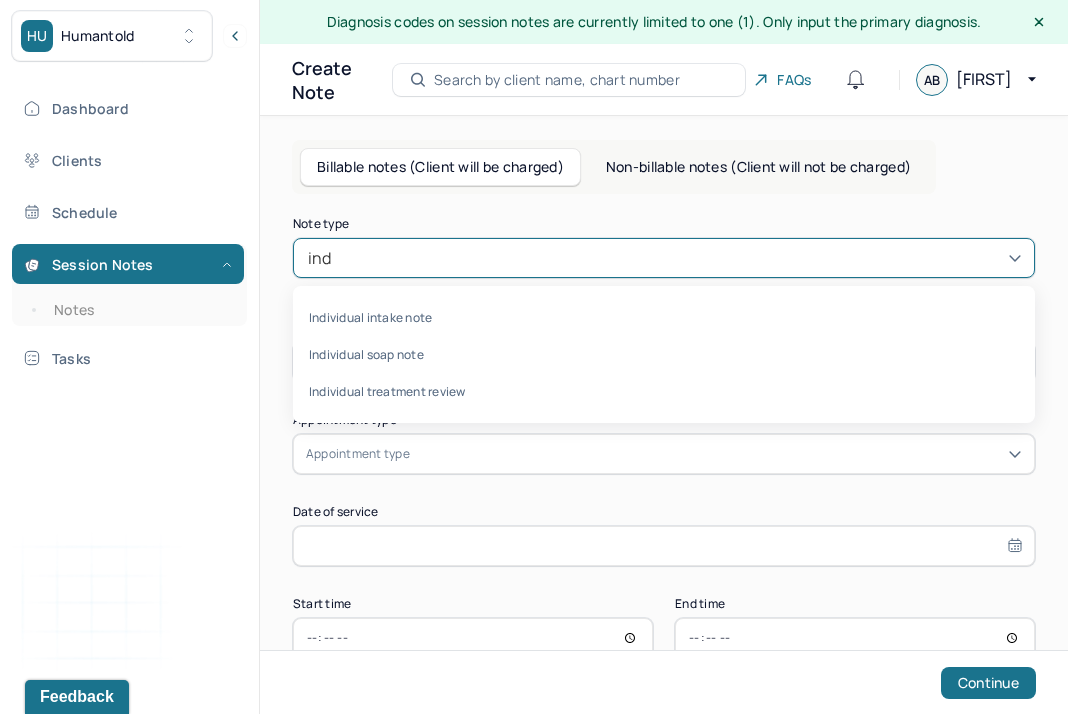 type 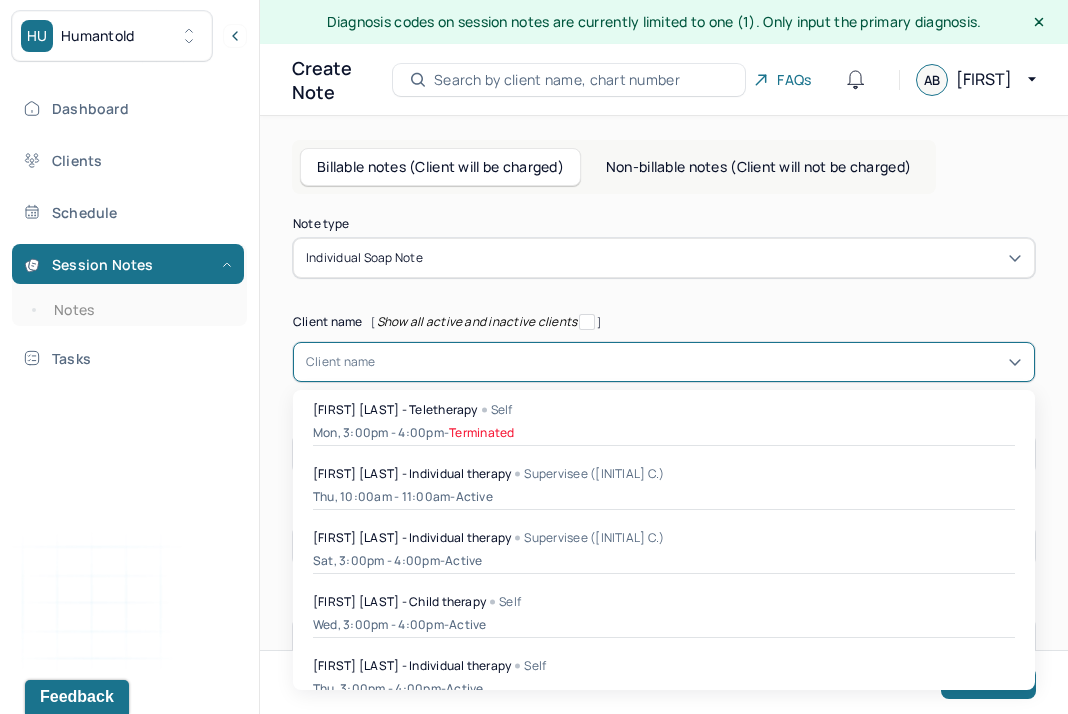 click on "Client name" at bounding box center [341, 362] 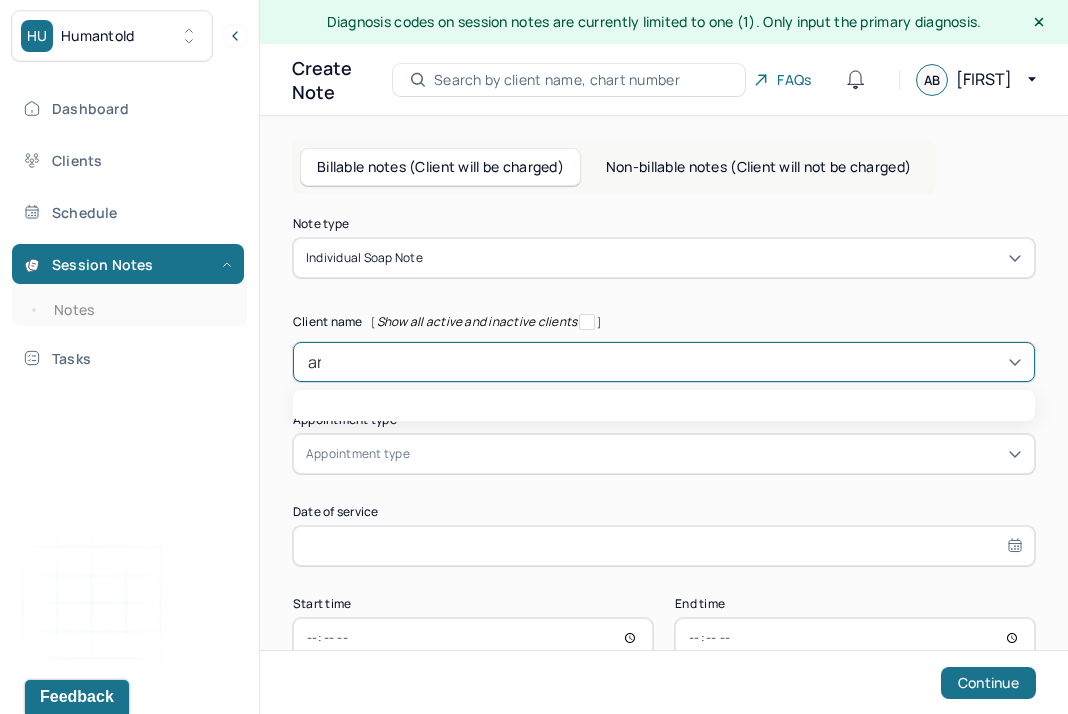 type on "anm" 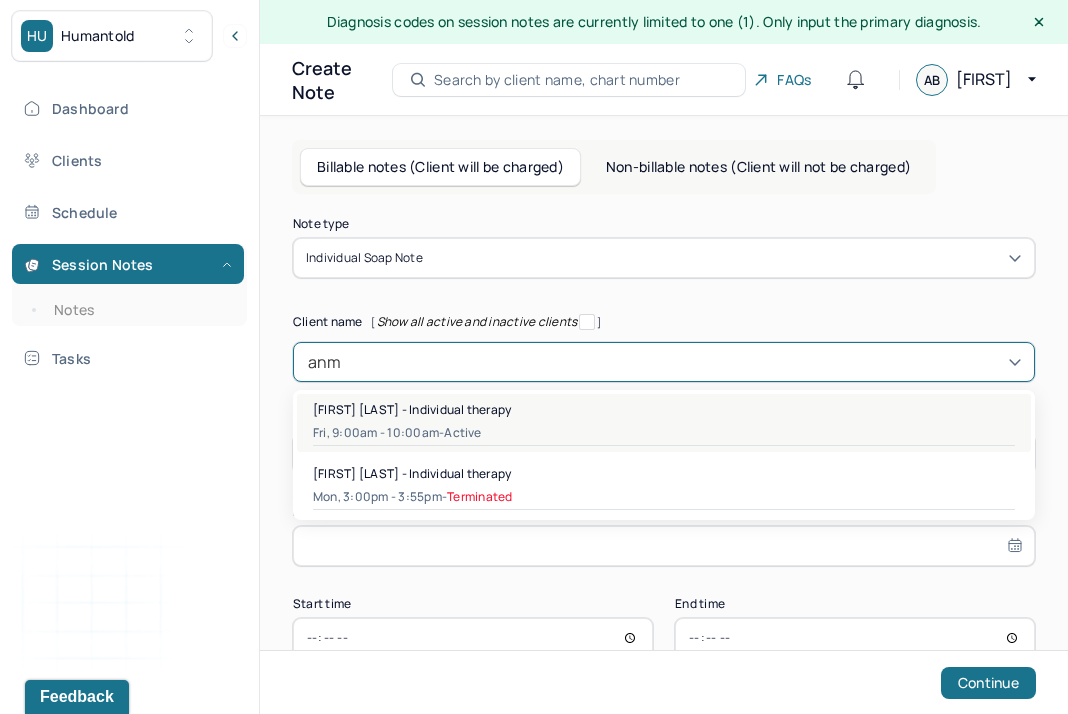 click on "[FIRST] [LAST] - Individual therapy" at bounding box center [412, 409] 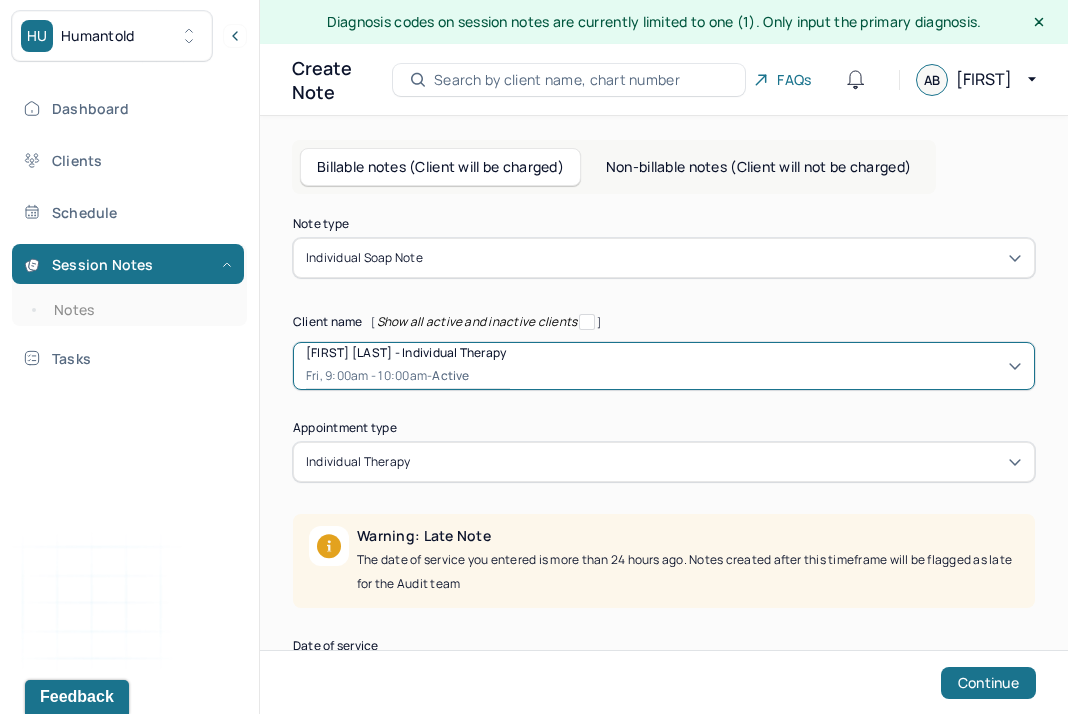 scroll, scrollTop: 199, scrollLeft: 0, axis: vertical 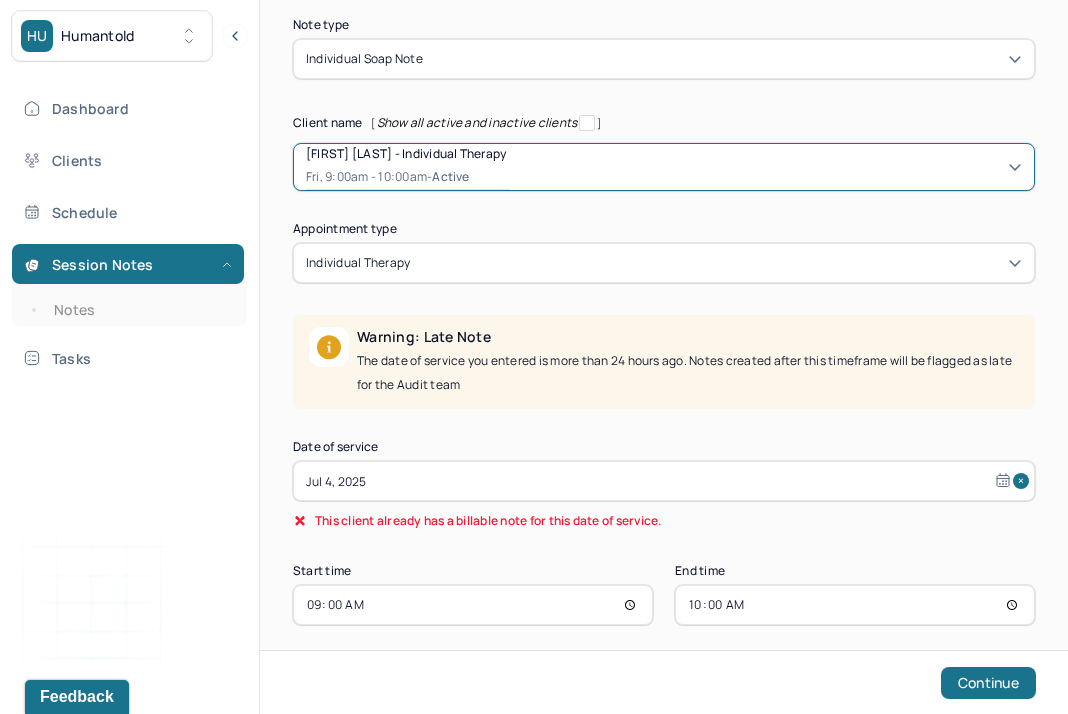 select on "6" 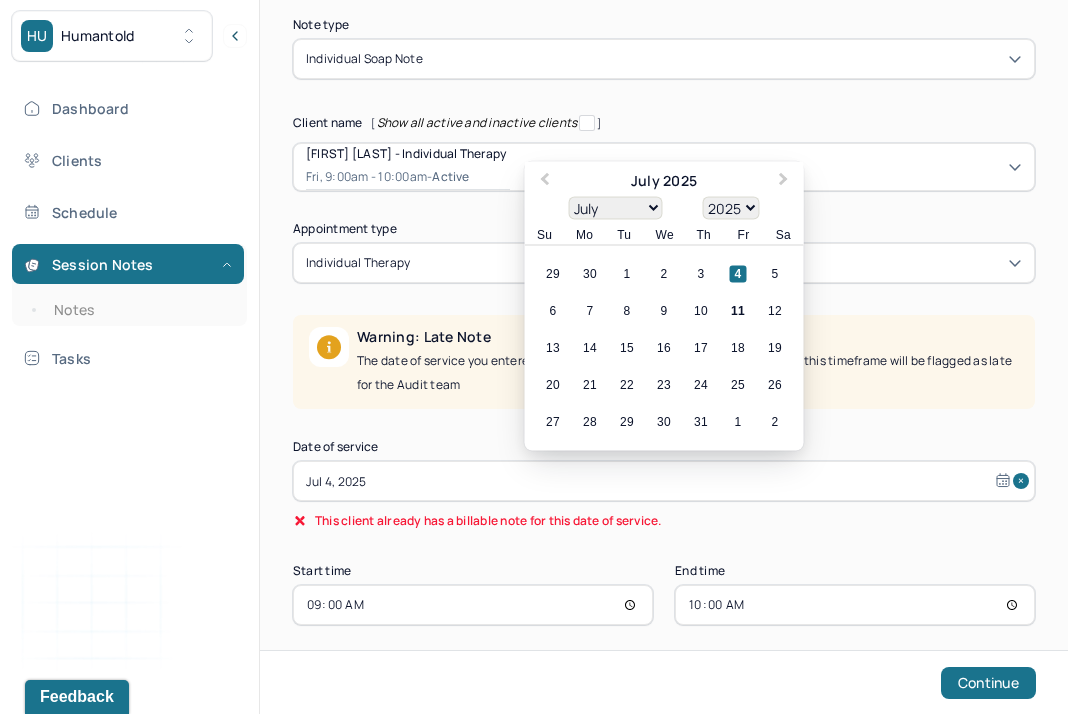 click on "Jul 4, 2025" at bounding box center (664, 481) 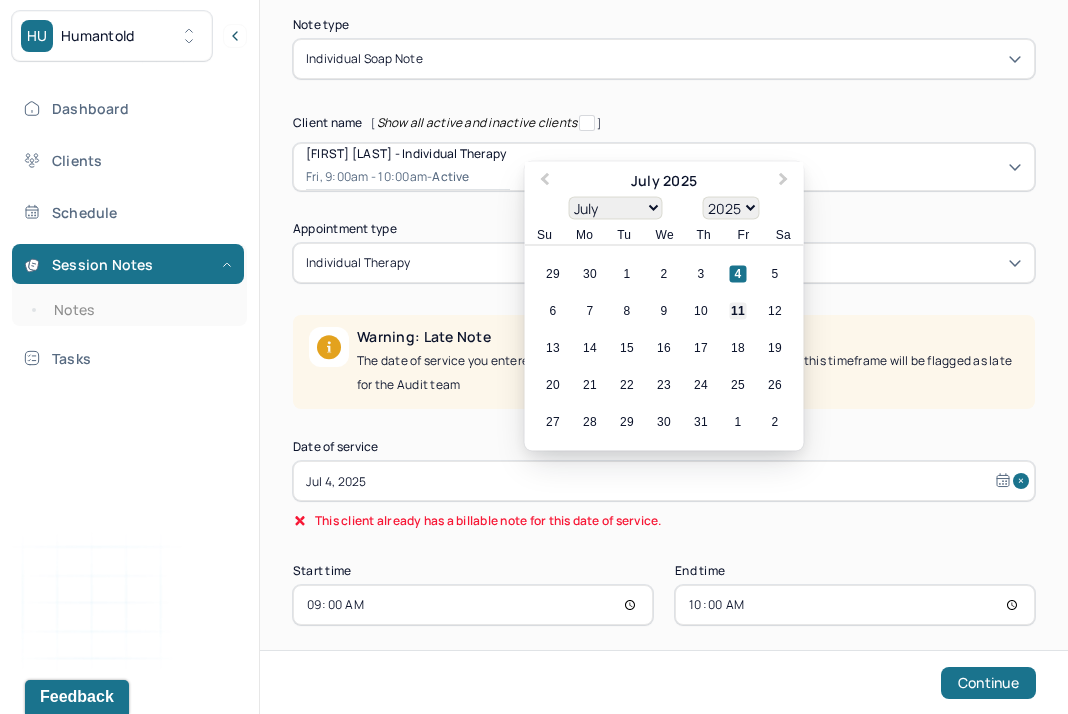 click on "11" at bounding box center (738, 311) 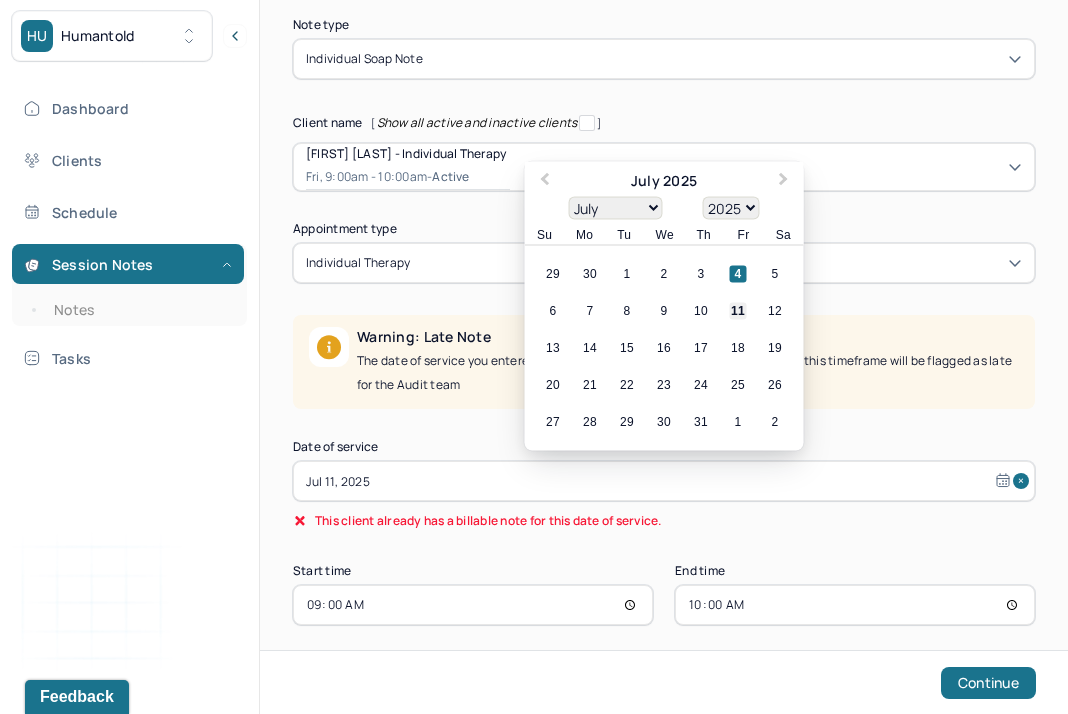 scroll, scrollTop: 57, scrollLeft: 0, axis: vertical 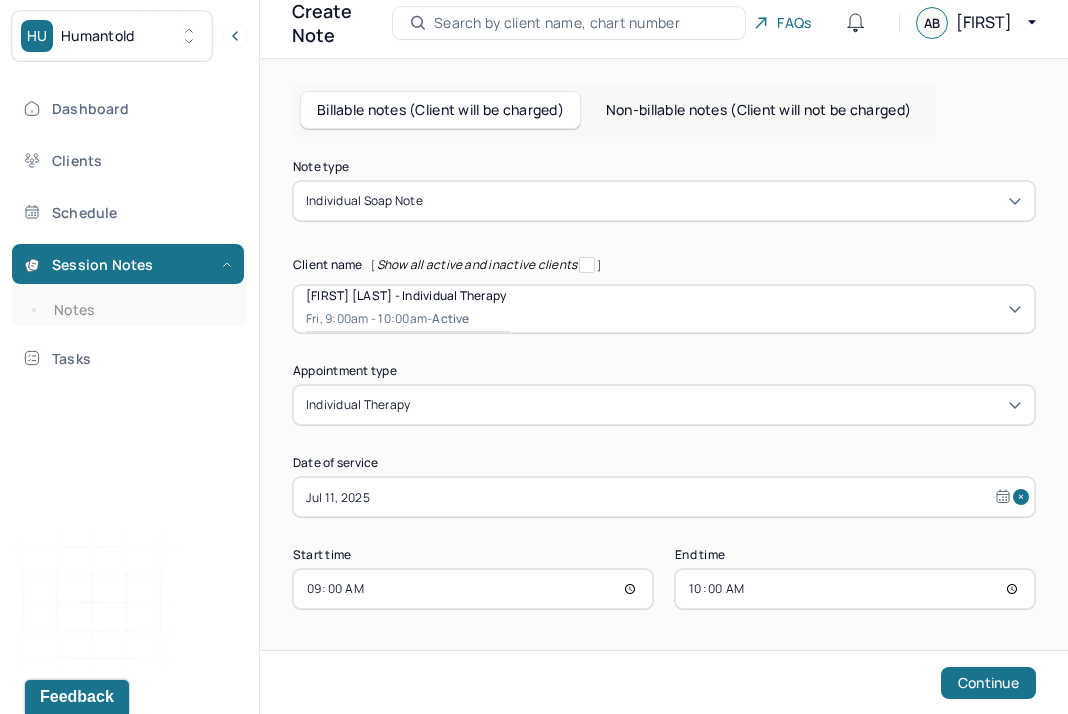 click on "09:00" at bounding box center [473, 589] 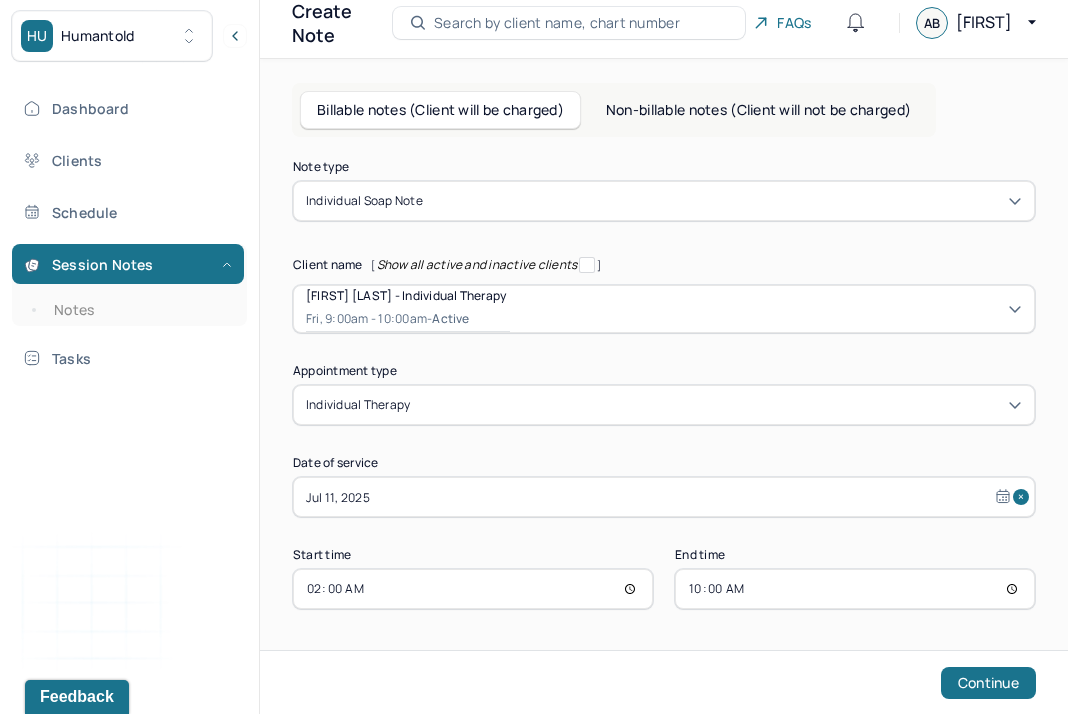 type on "14:00" 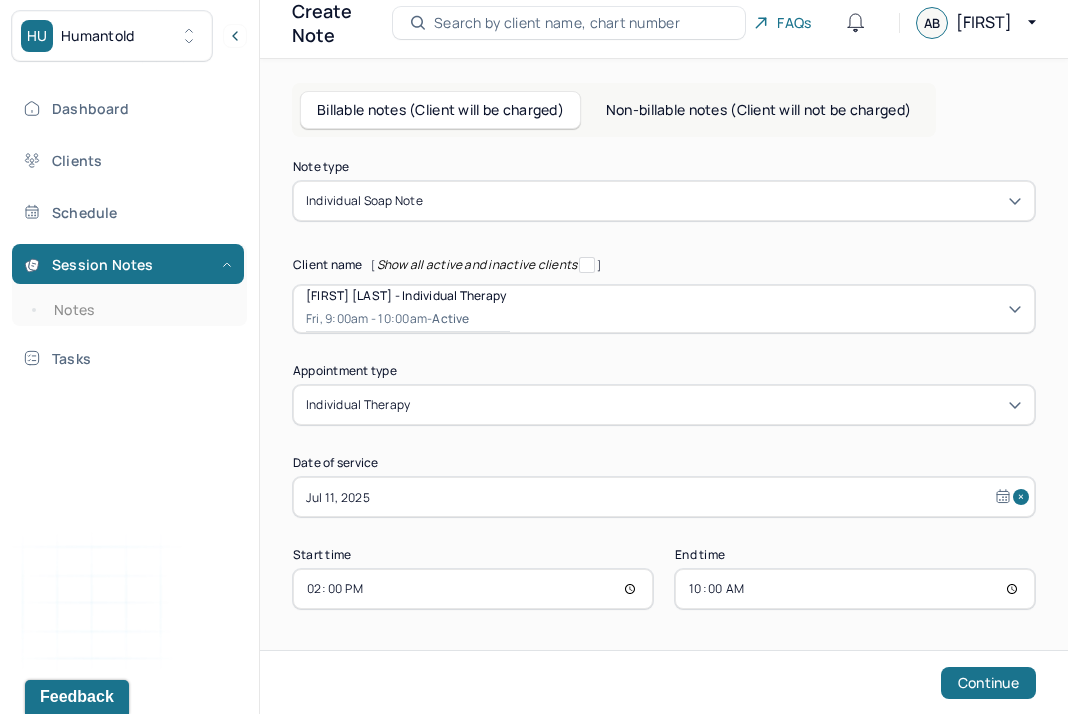 click on "10:00" at bounding box center [855, 589] 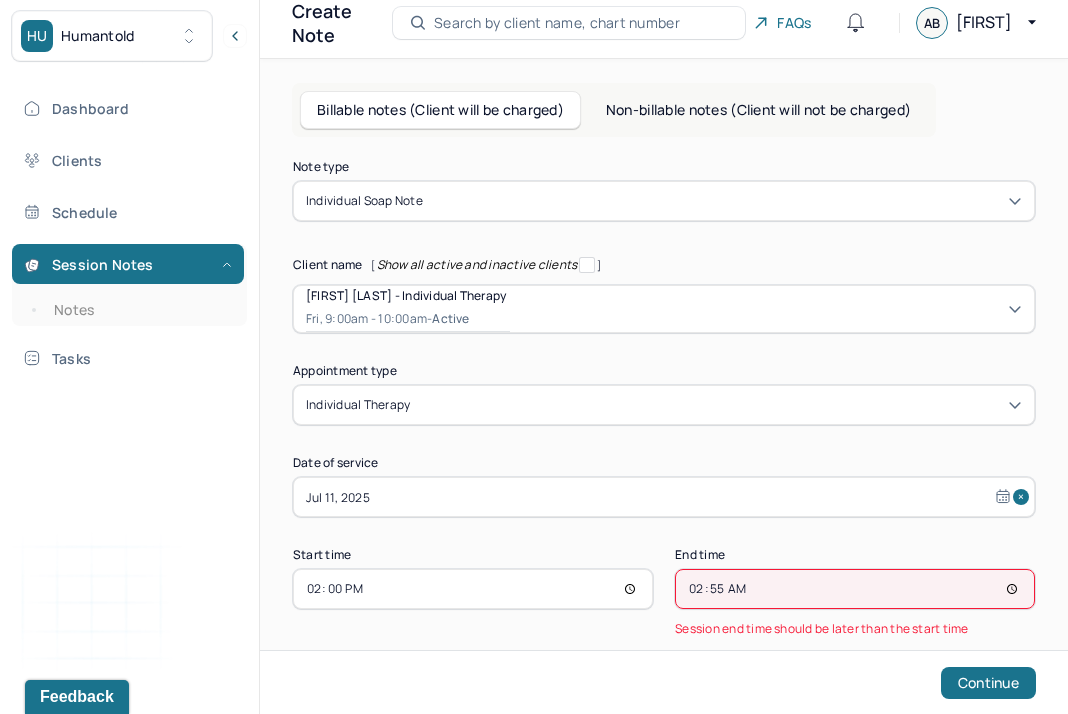 type on "14:55" 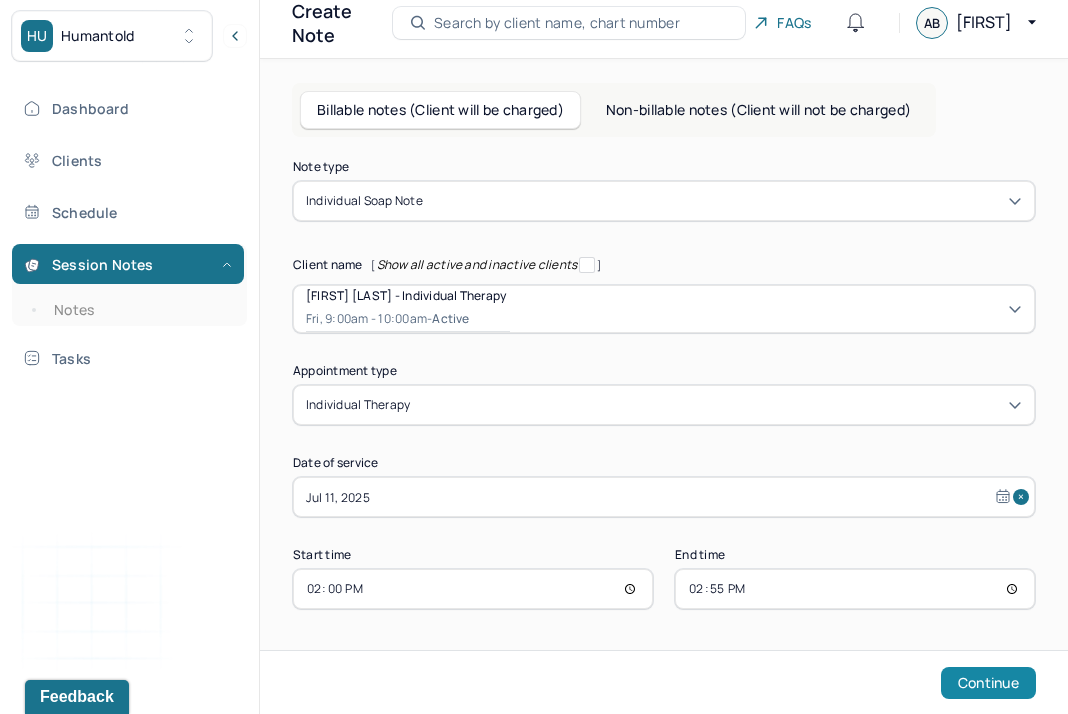 click on "Continue" at bounding box center (988, 683) 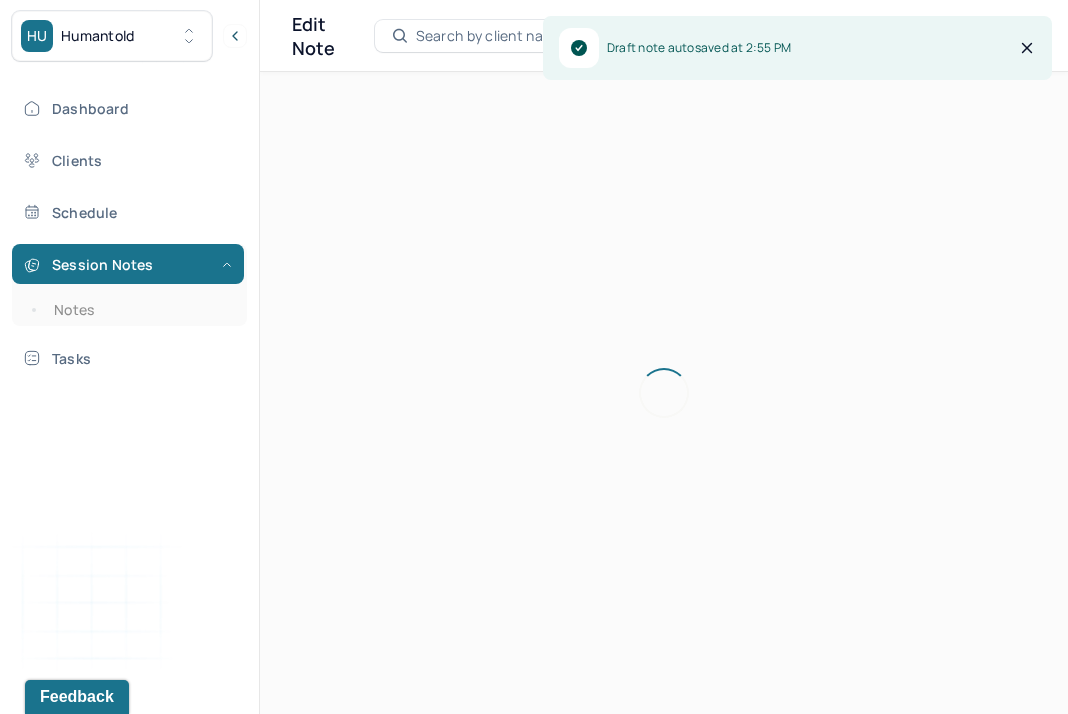 scroll, scrollTop: 36, scrollLeft: 0, axis: vertical 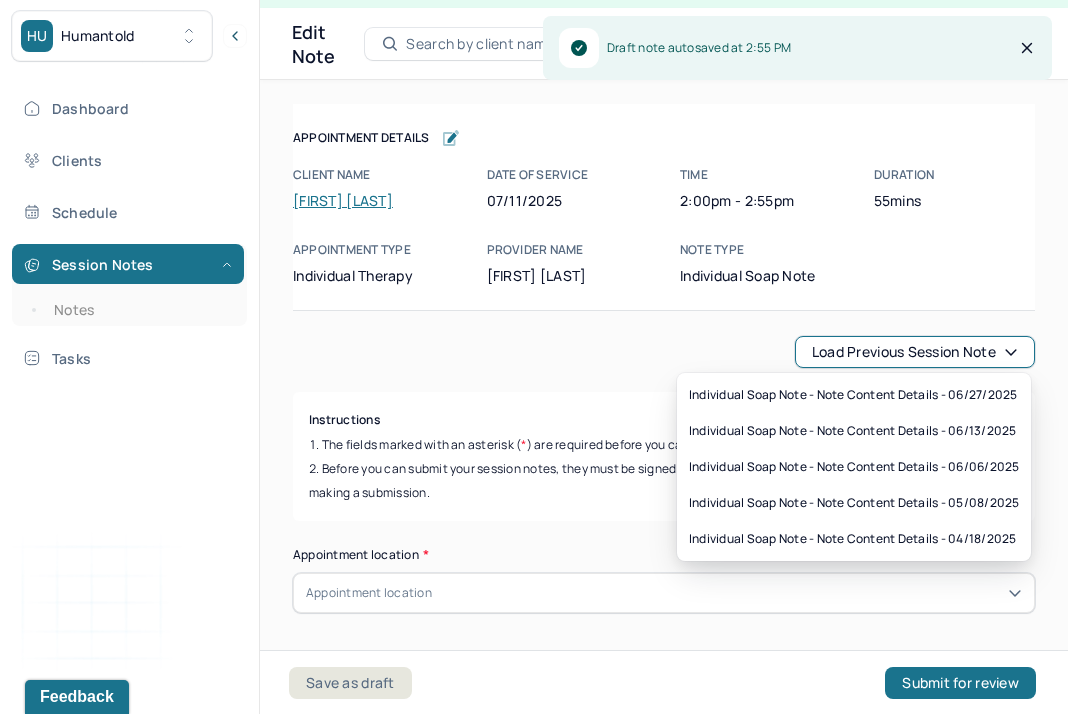 click on "Load previous session note" at bounding box center (915, 352) 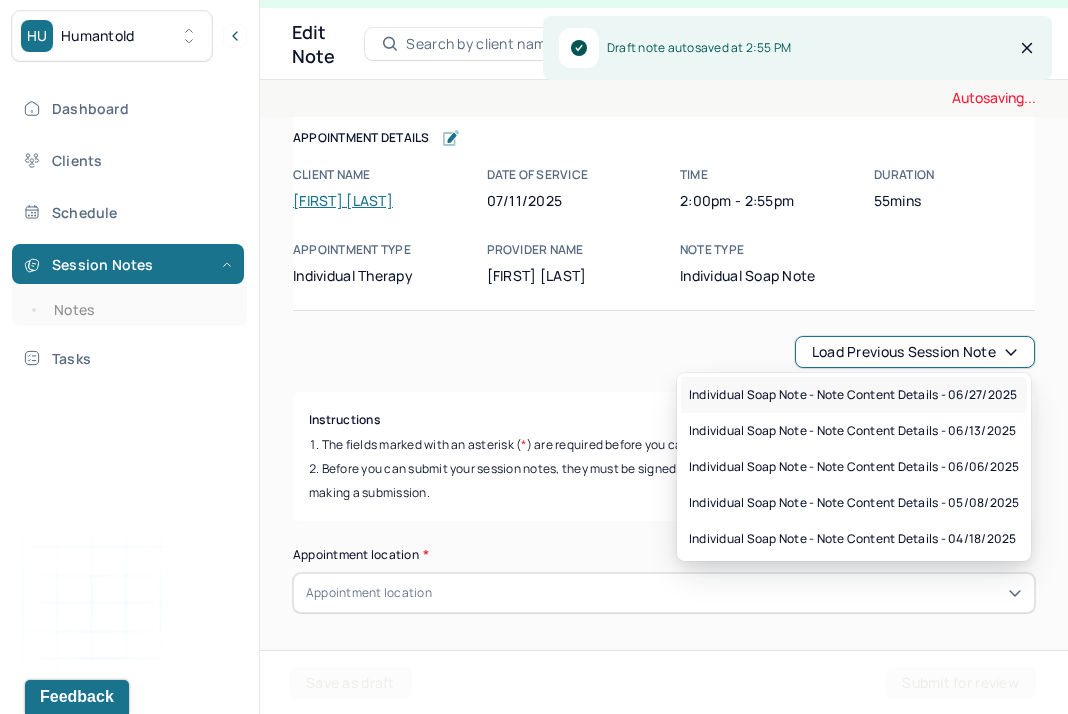 click on "Individual soap note   - Note content Details -   06/27/2025" at bounding box center [853, 395] 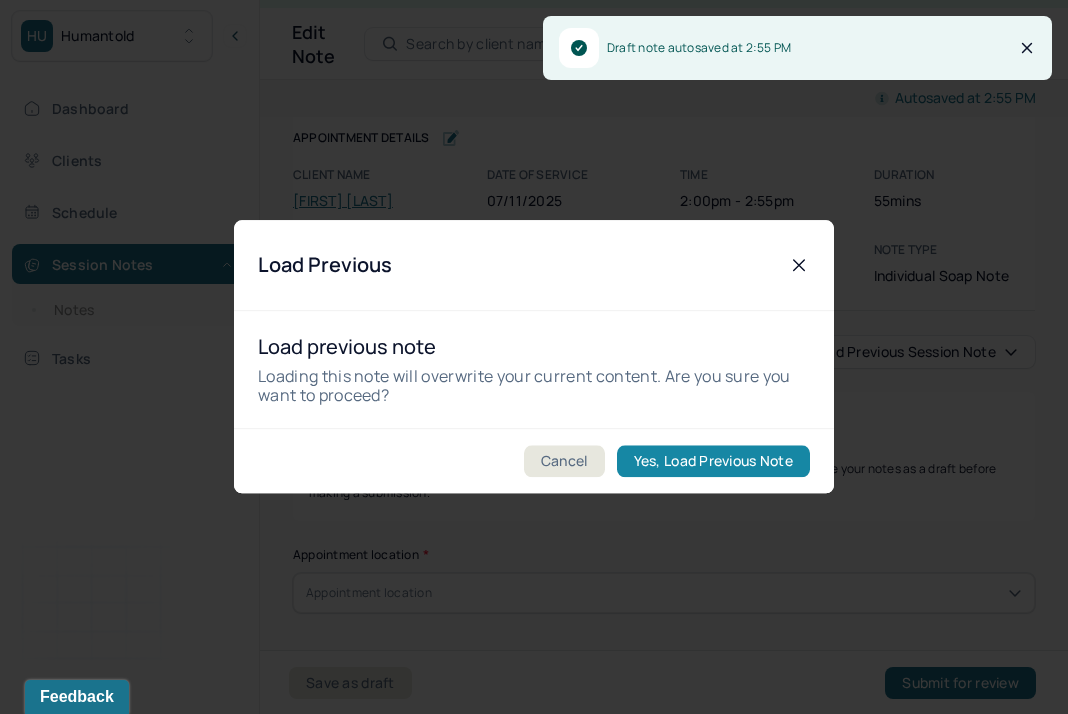 click on "Yes, Load Previous Note" at bounding box center [713, 462] 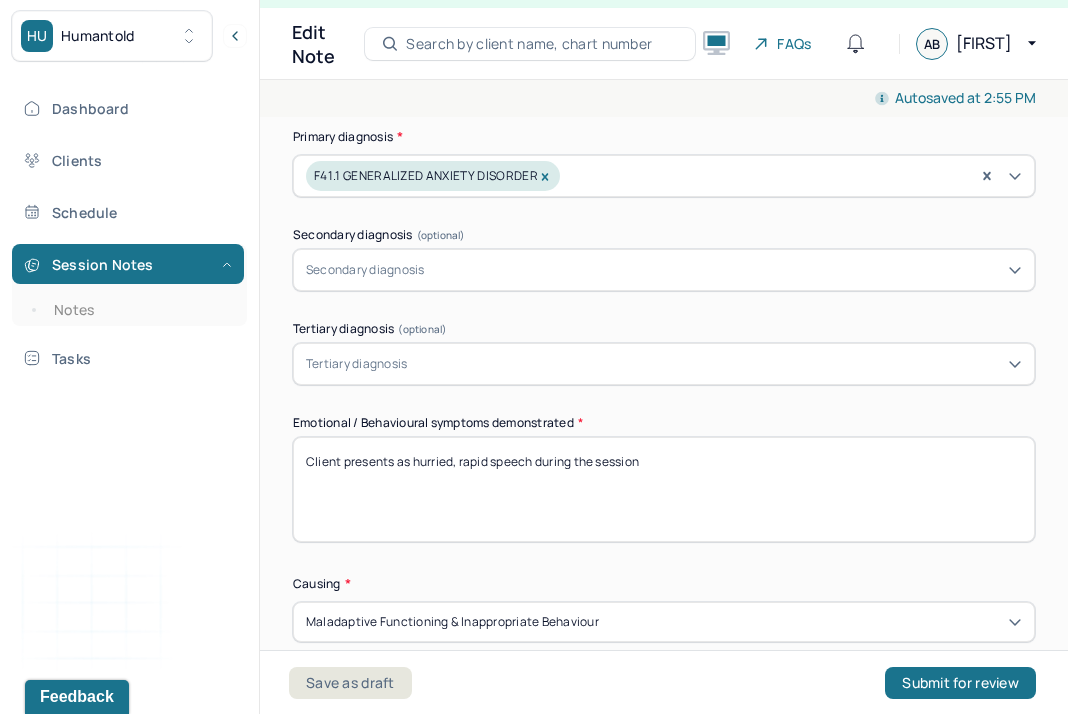 scroll, scrollTop: 778, scrollLeft: 0, axis: vertical 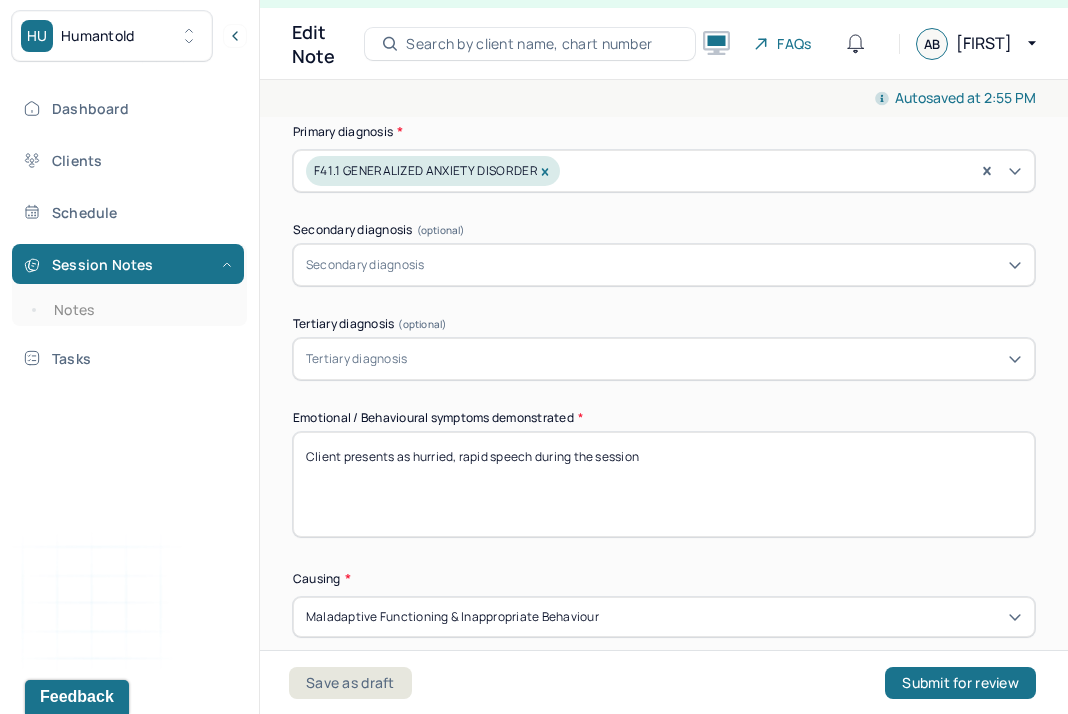 drag, startPoint x: 683, startPoint y: 447, endPoint x: 393, endPoint y: 443, distance: 290.0276 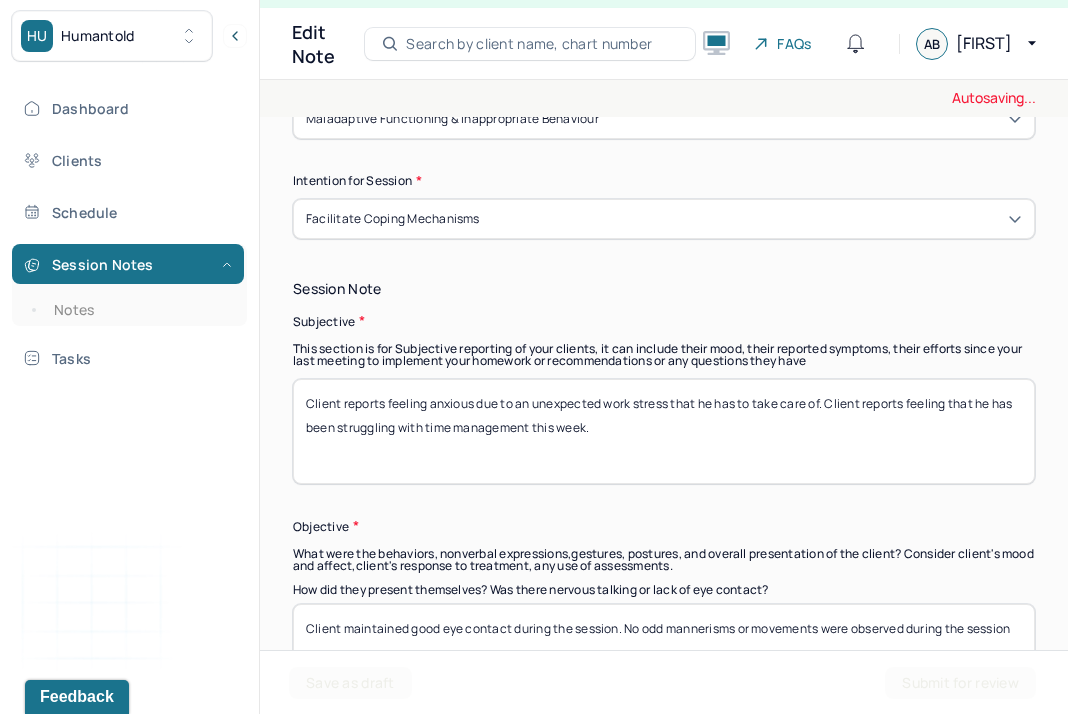 scroll, scrollTop: 1333, scrollLeft: 0, axis: vertical 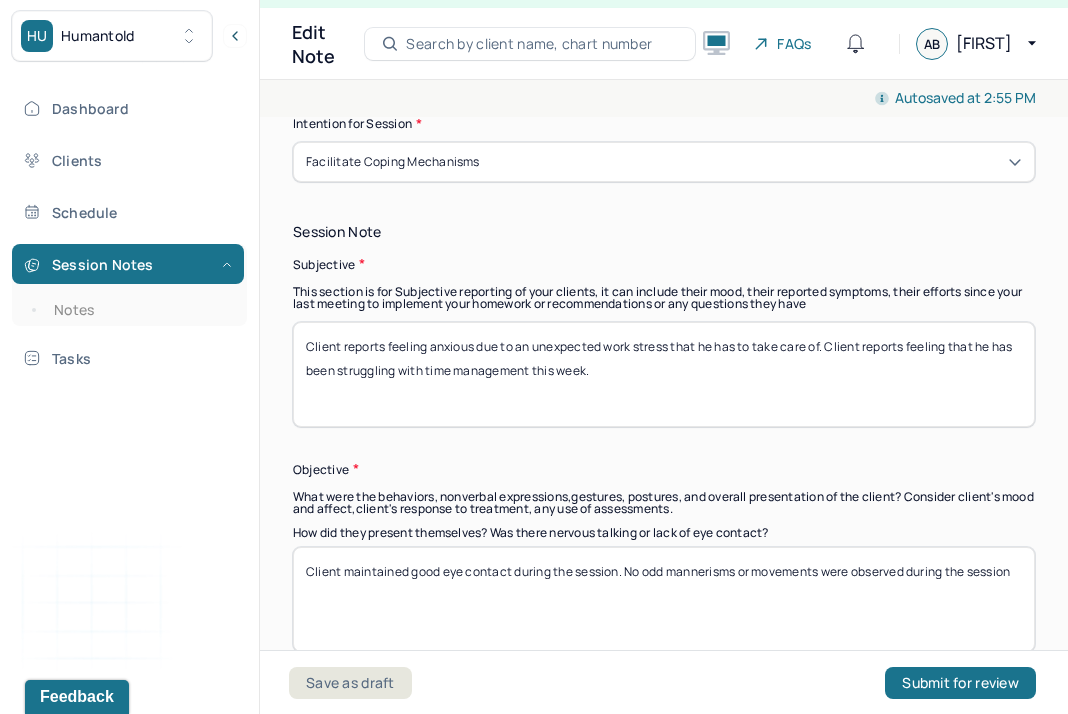 type on "Client presents as overwhelmed during the session" 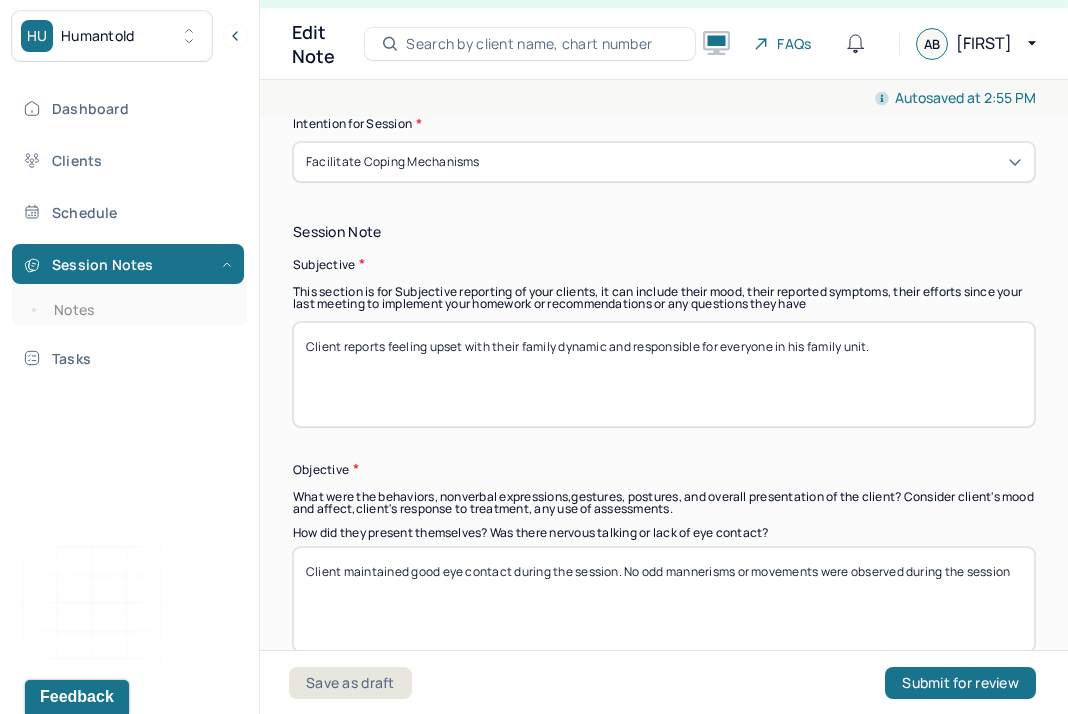 scroll, scrollTop: 1573, scrollLeft: 0, axis: vertical 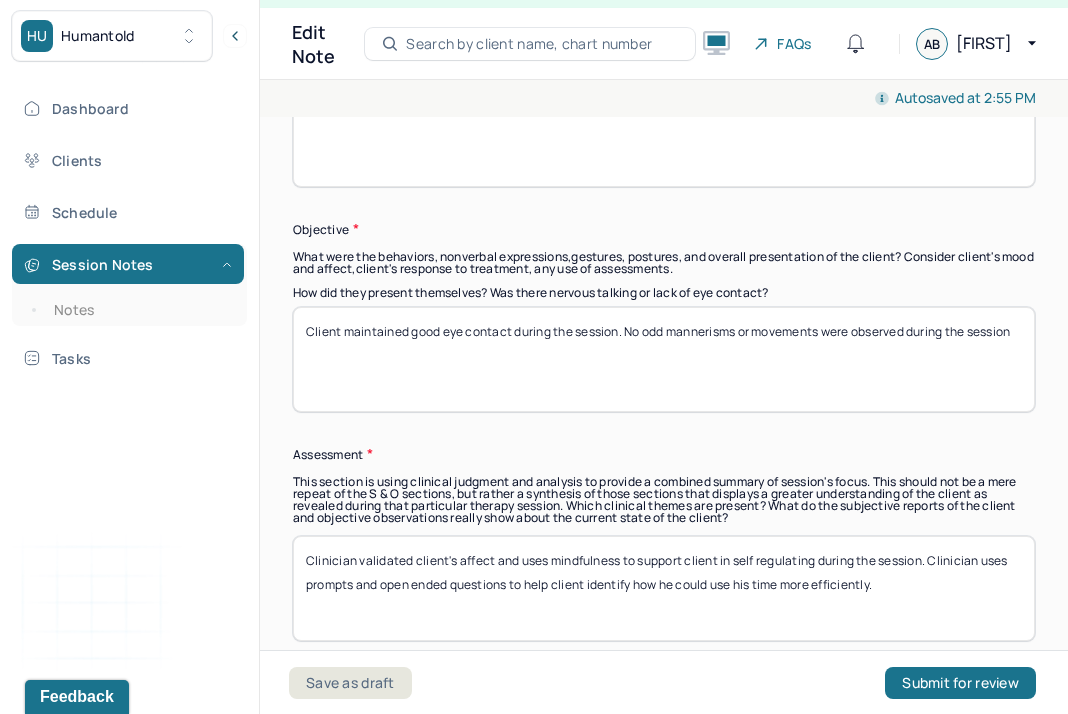click on "Client maintained good eye contact during the session. No odd mannerisms or movements were observed during the session" at bounding box center (664, 359) 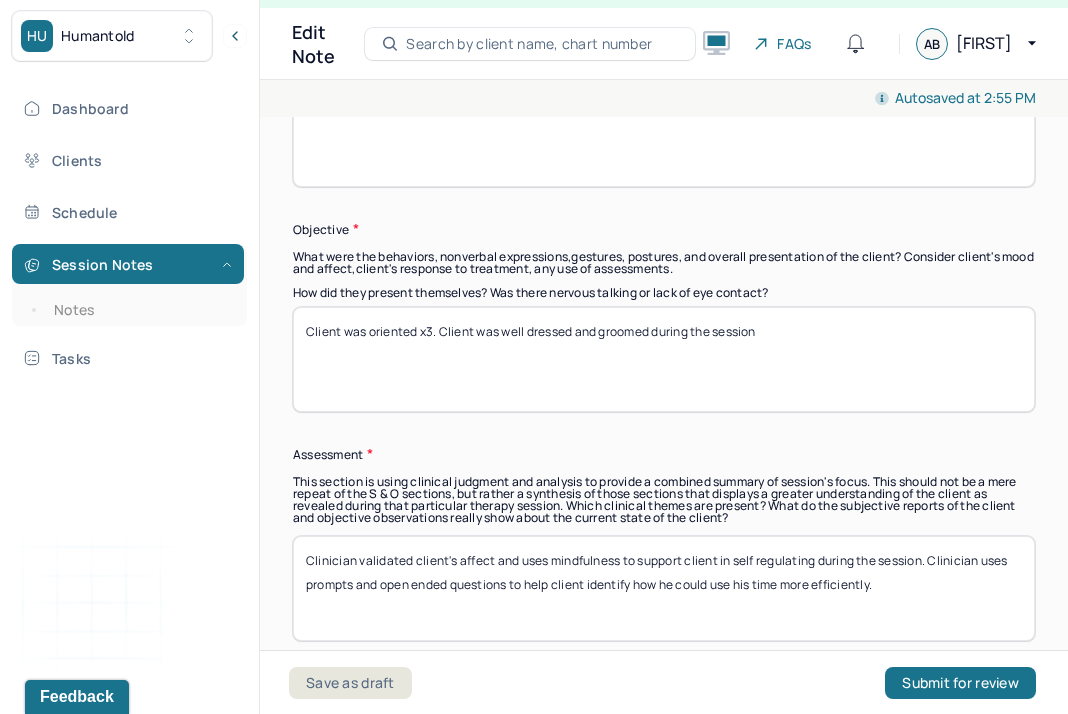 scroll, scrollTop: 1691, scrollLeft: 0, axis: vertical 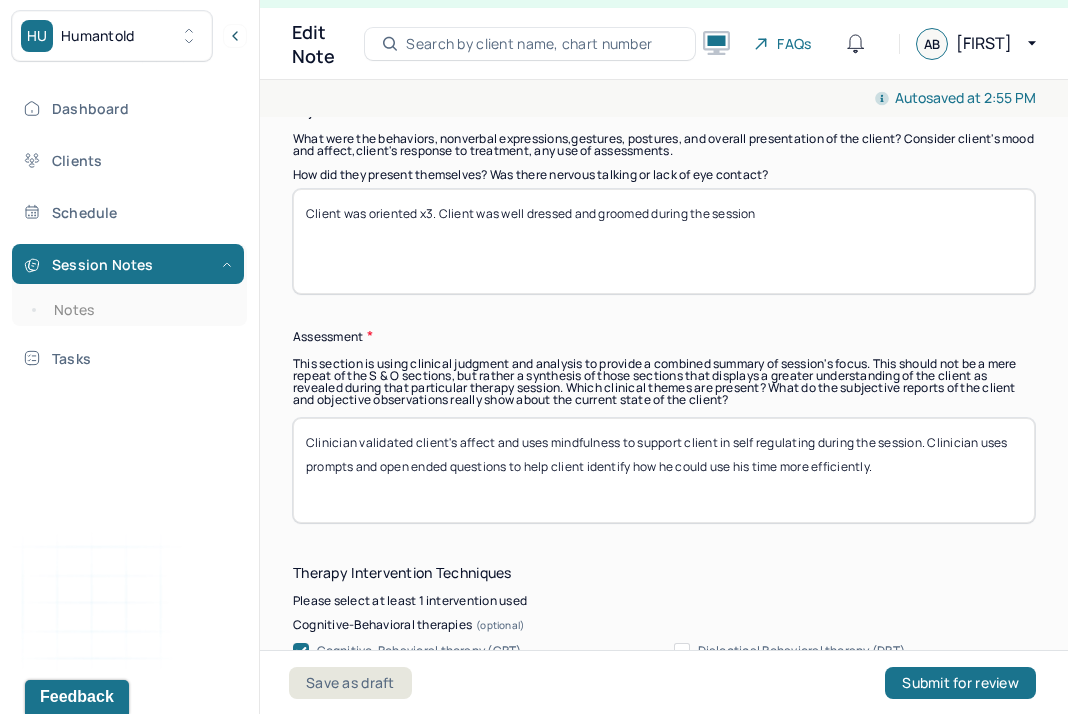 type on "Client was oriented x3. Client was well dressed and groomed during the session" 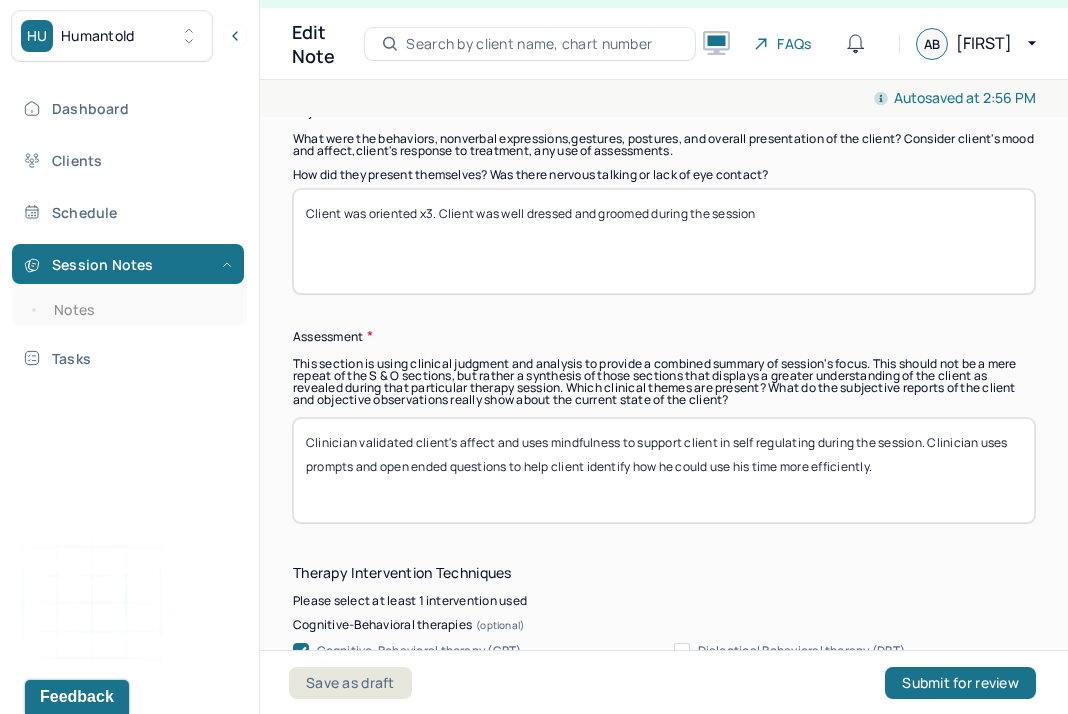 drag, startPoint x: 911, startPoint y: 460, endPoint x: 519, endPoint y: 436, distance: 392.734 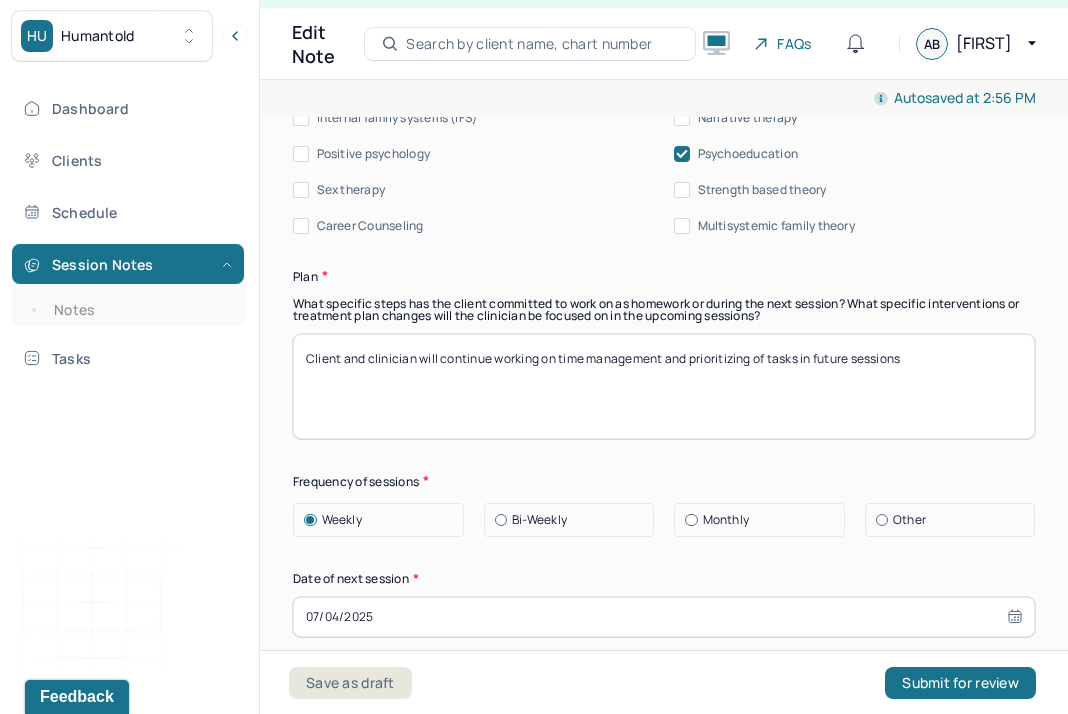scroll, scrollTop: 2665, scrollLeft: 0, axis: vertical 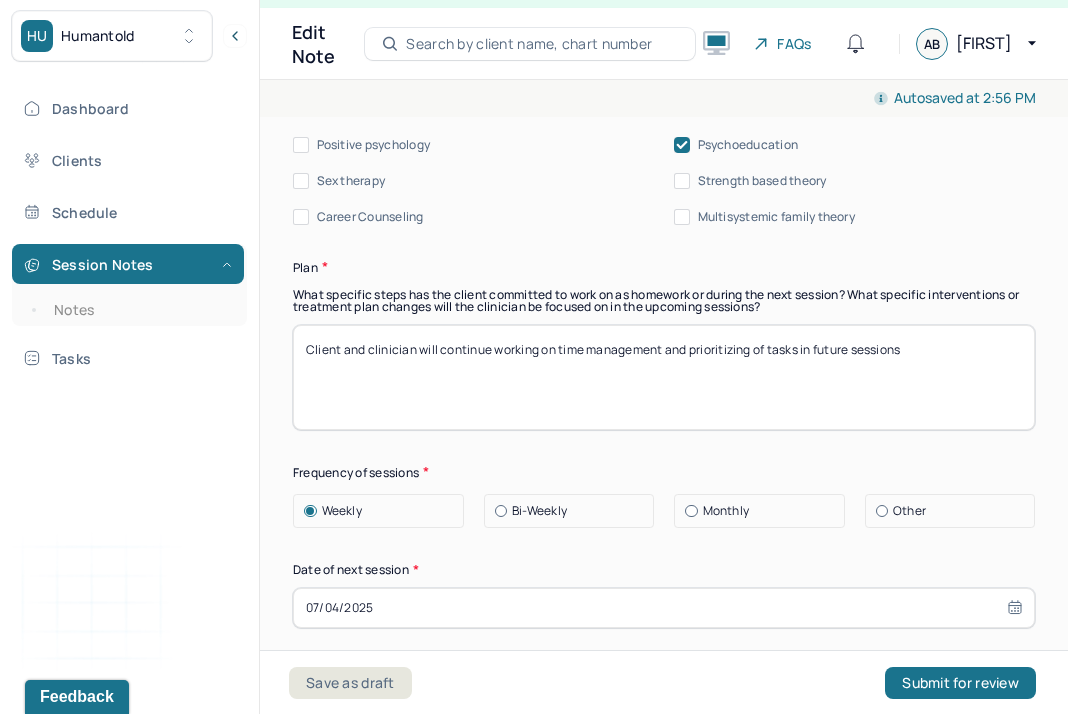type on "Clinician validated client's affect and uses psycho education to help client understand that he is placing his family in the victim category as per Karpman's drama triangle, placing him in the rescuer category. Clinician invited client to reflect on ways he could approach this differently." 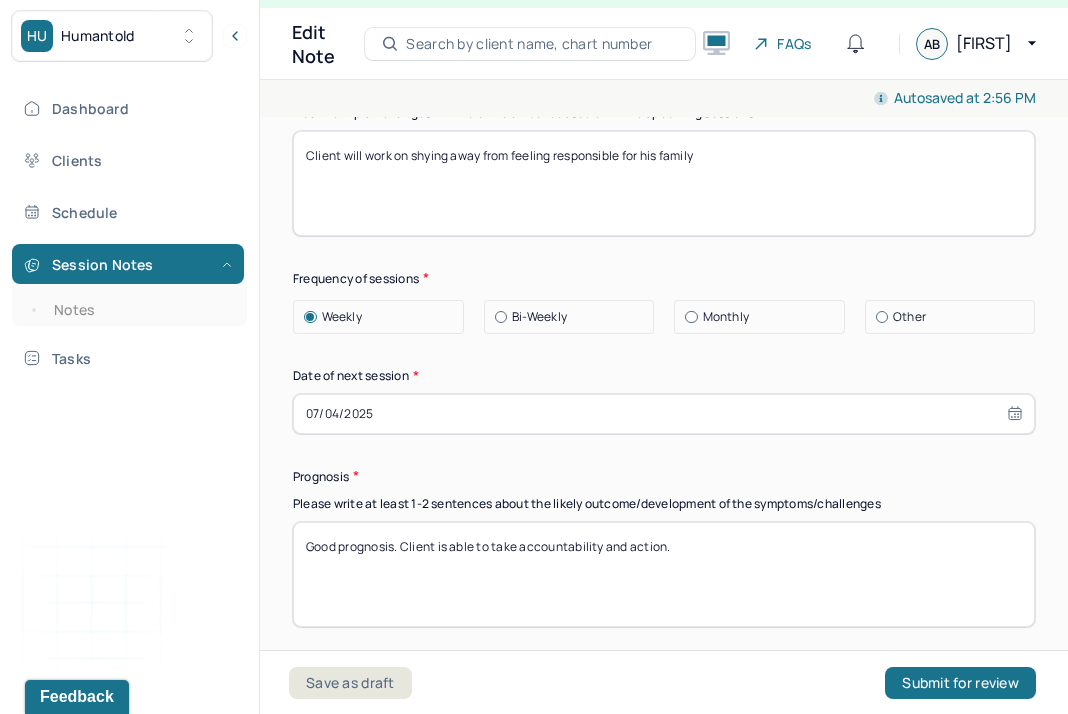 scroll, scrollTop: 2878, scrollLeft: 0, axis: vertical 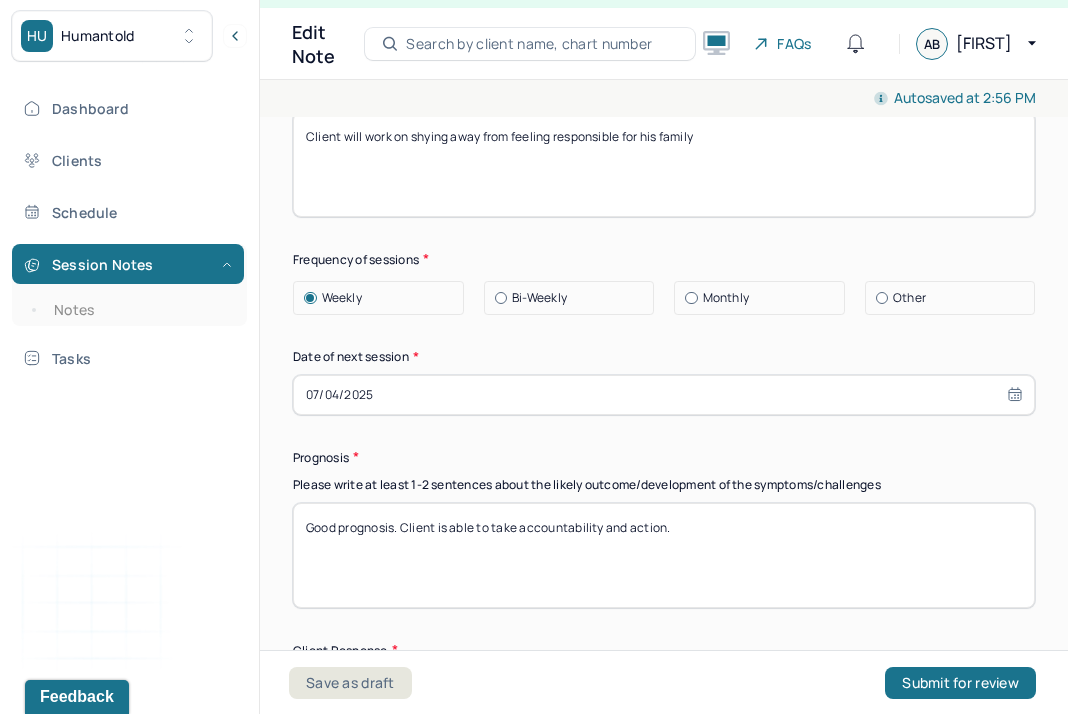 type on "Client will work on shying away from feeling responsible for his family" 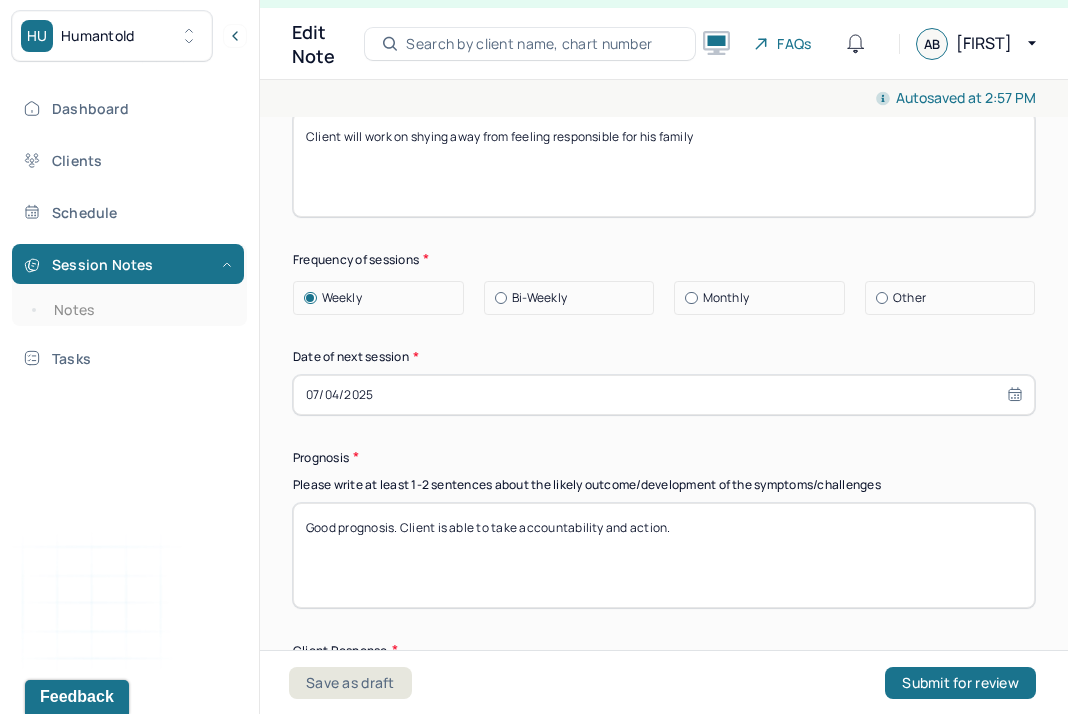click on "Bi-Weekly" at bounding box center (539, 298) 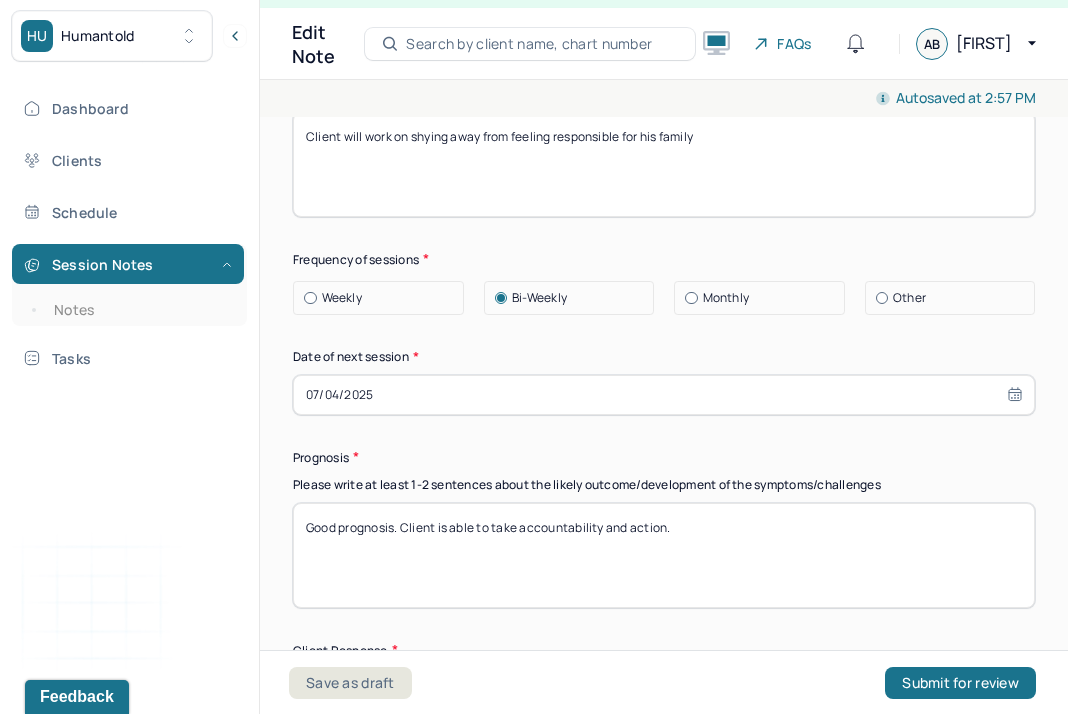 select on "6" 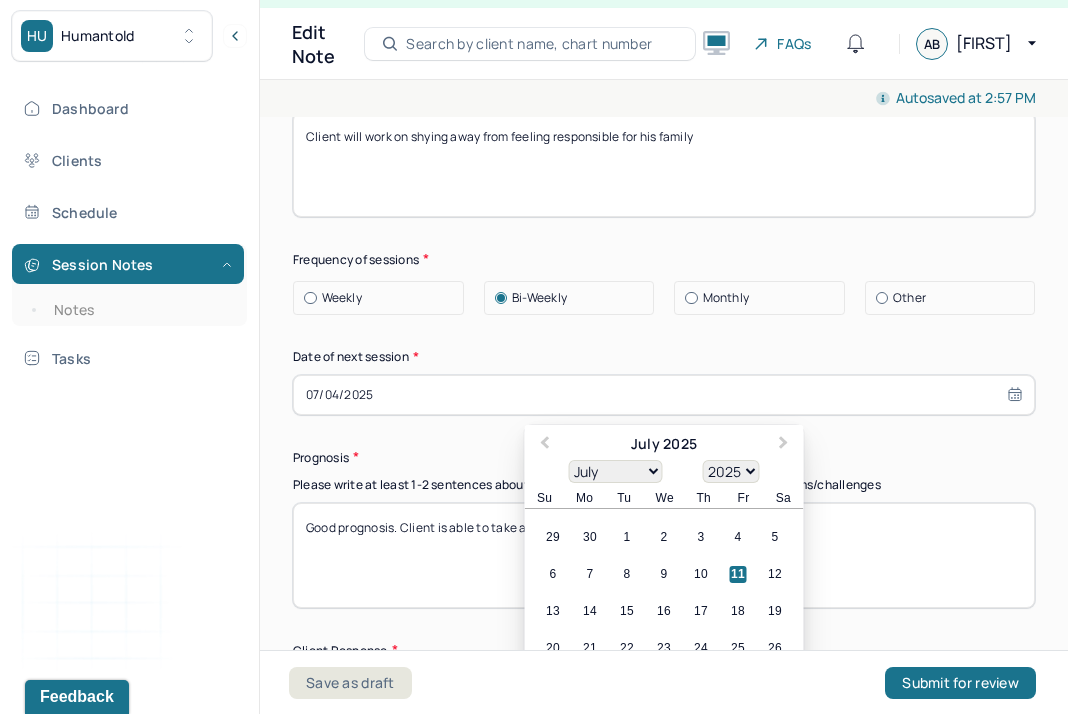 click on "07/04/2025" at bounding box center [664, 395] 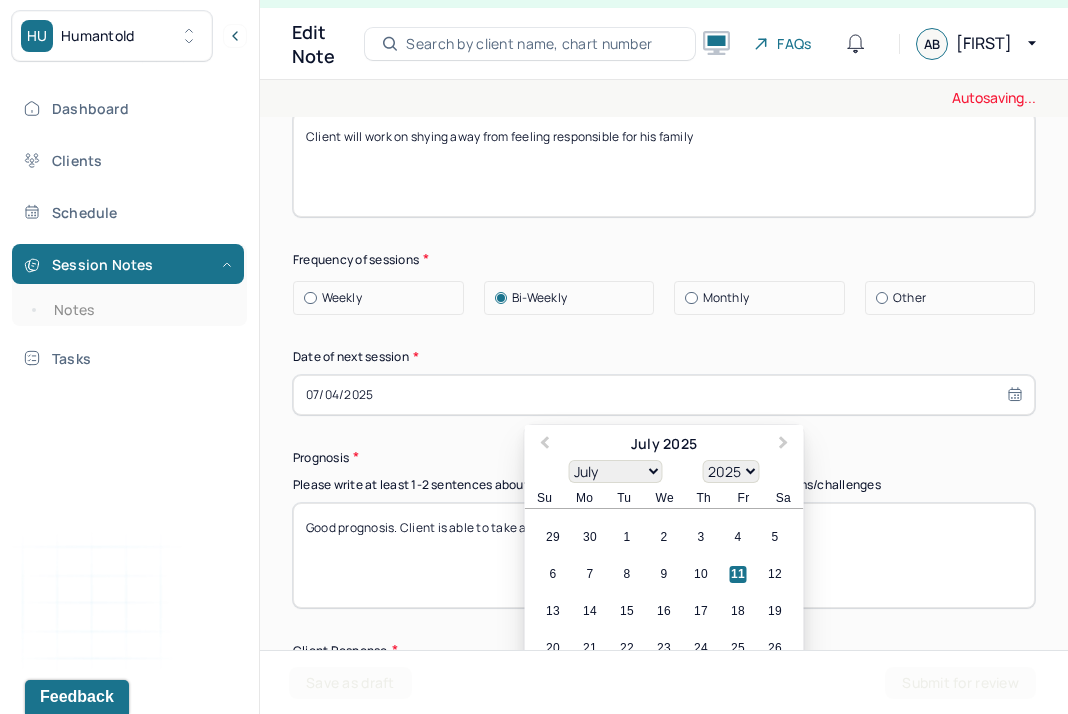 scroll, scrollTop: 2976, scrollLeft: 0, axis: vertical 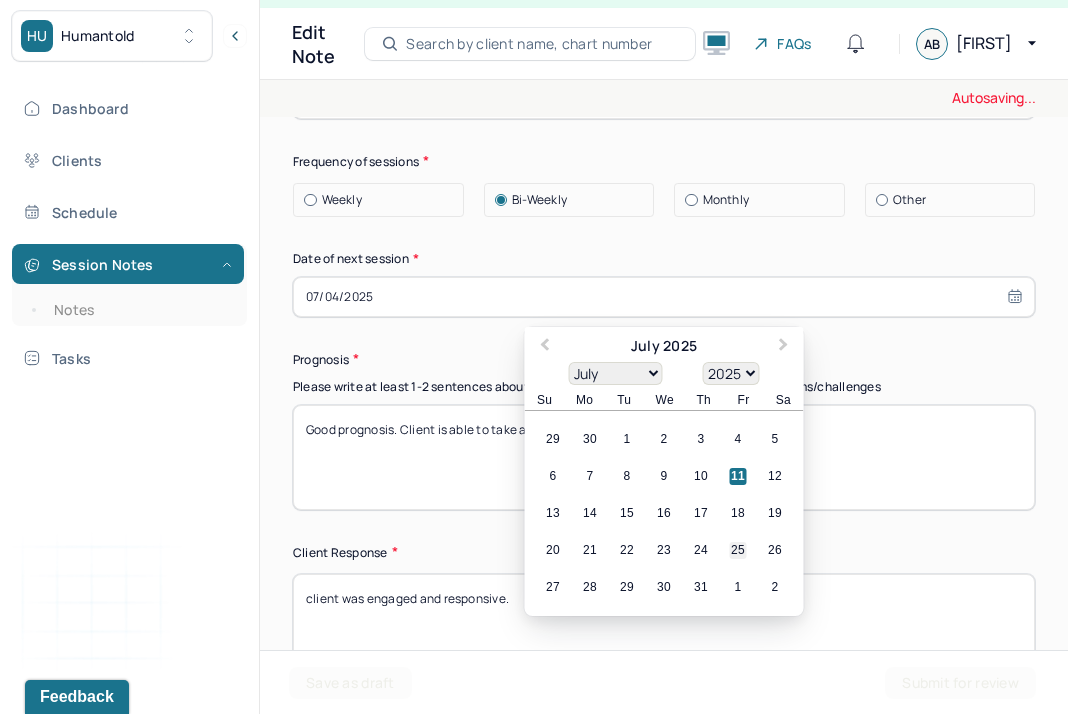 click on "25" at bounding box center [738, 550] 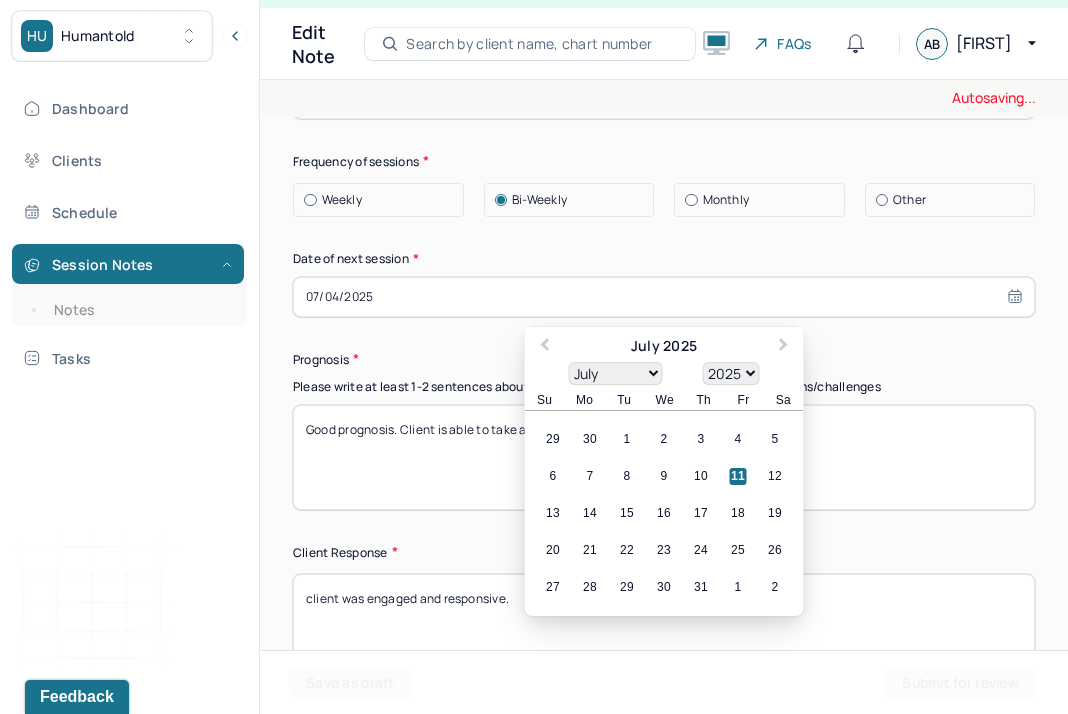type on "07/25/2025" 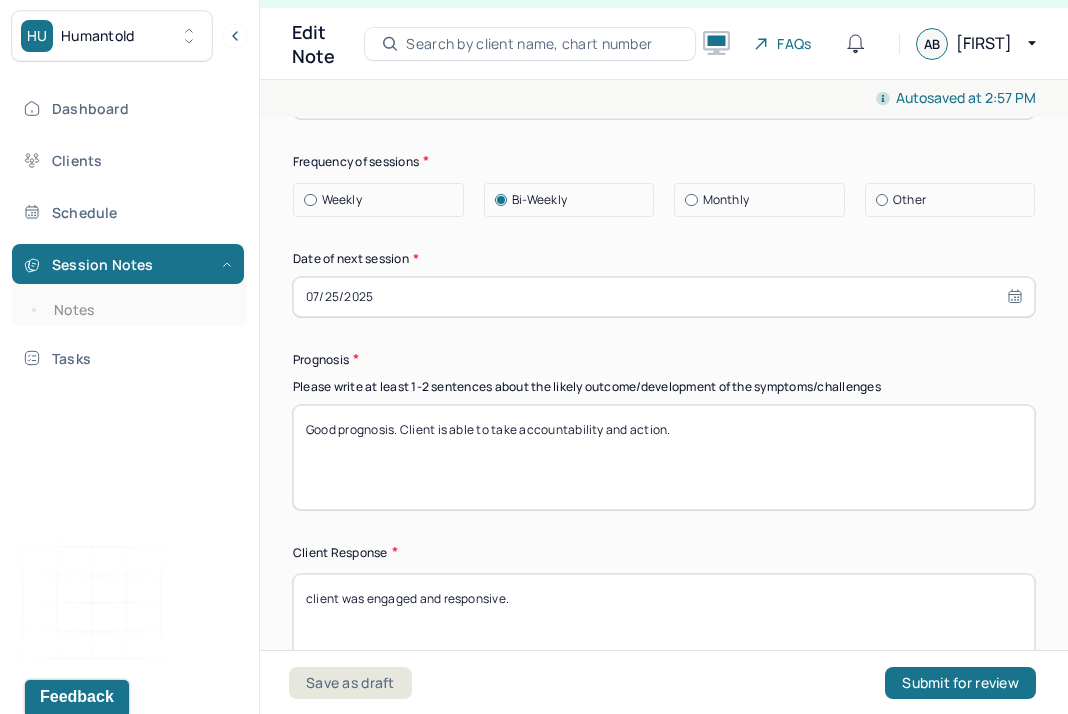 drag, startPoint x: 710, startPoint y: 432, endPoint x: 440, endPoint y: 424, distance: 270.1185 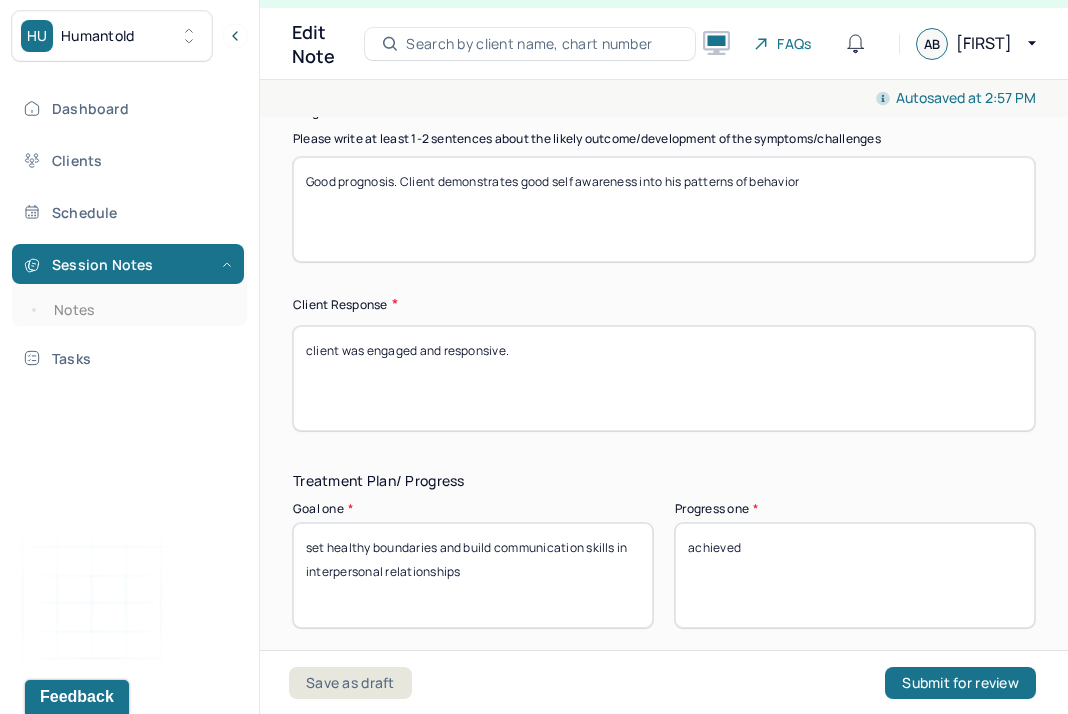 scroll, scrollTop: 3252, scrollLeft: 0, axis: vertical 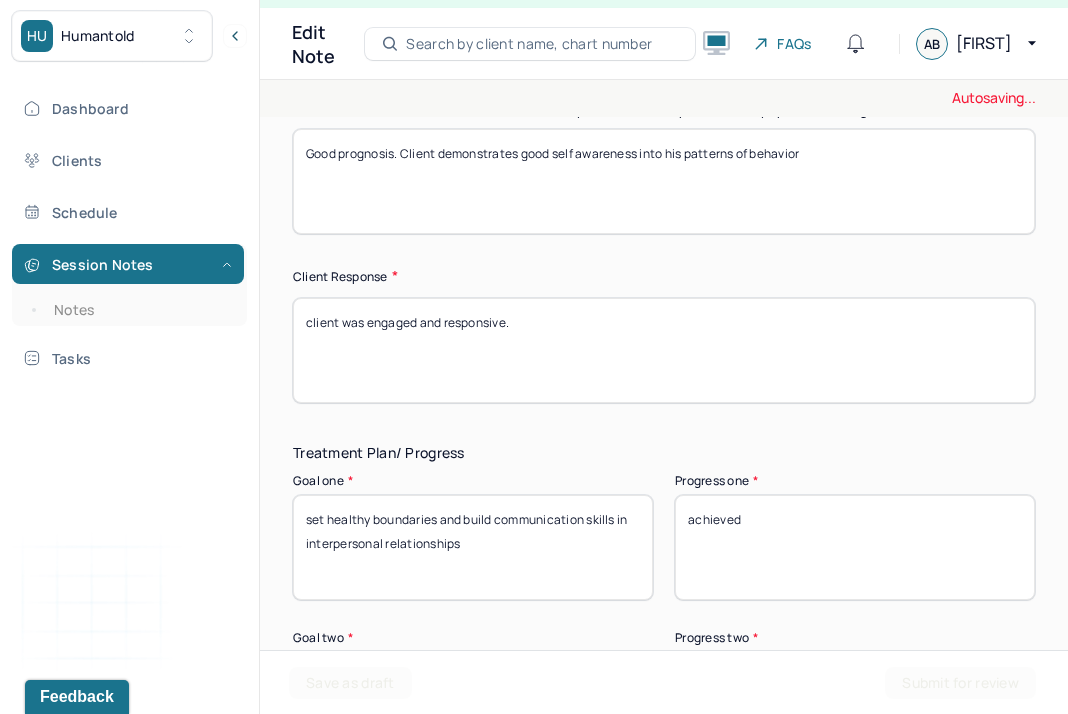 type on "Good prognosis. Client demonstrates good self awareness into his patterns of behavior" 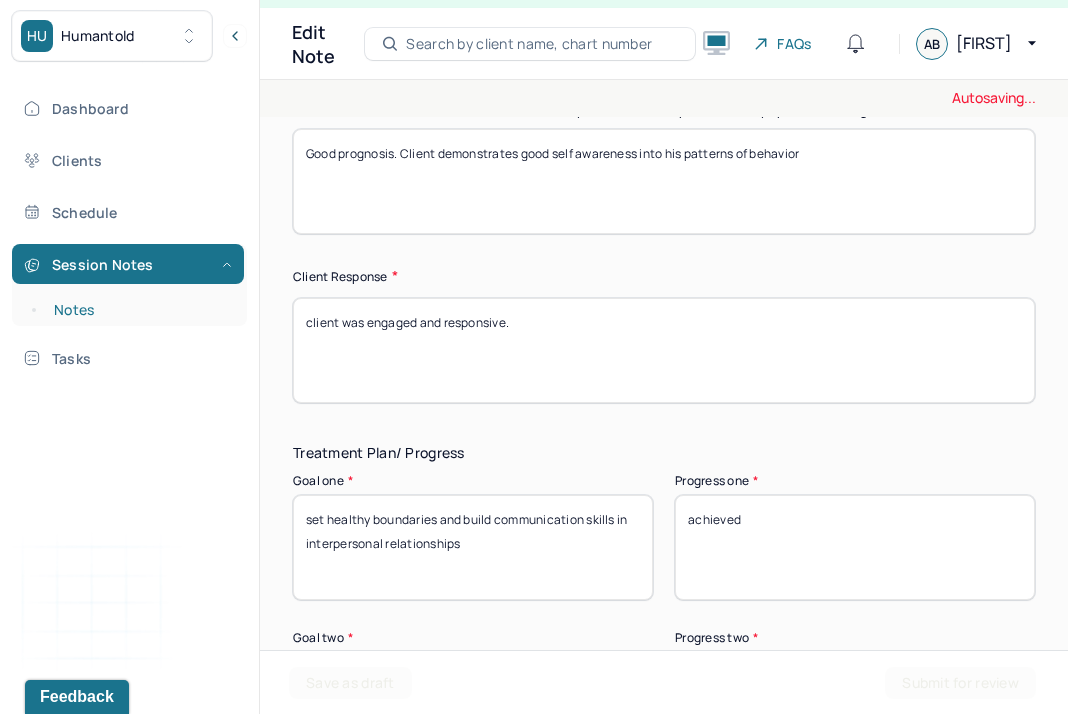 drag, startPoint x: 550, startPoint y: 327, endPoint x: 131, endPoint y: 314, distance: 419.20163 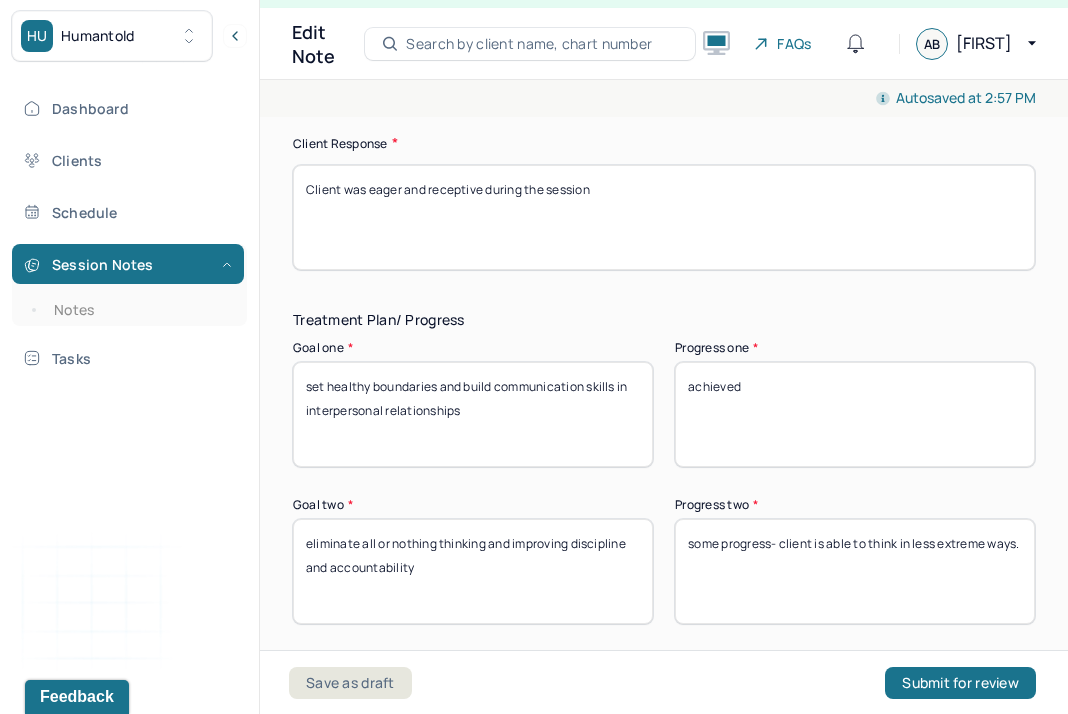 scroll, scrollTop: 3413, scrollLeft: 0, axis: vertical 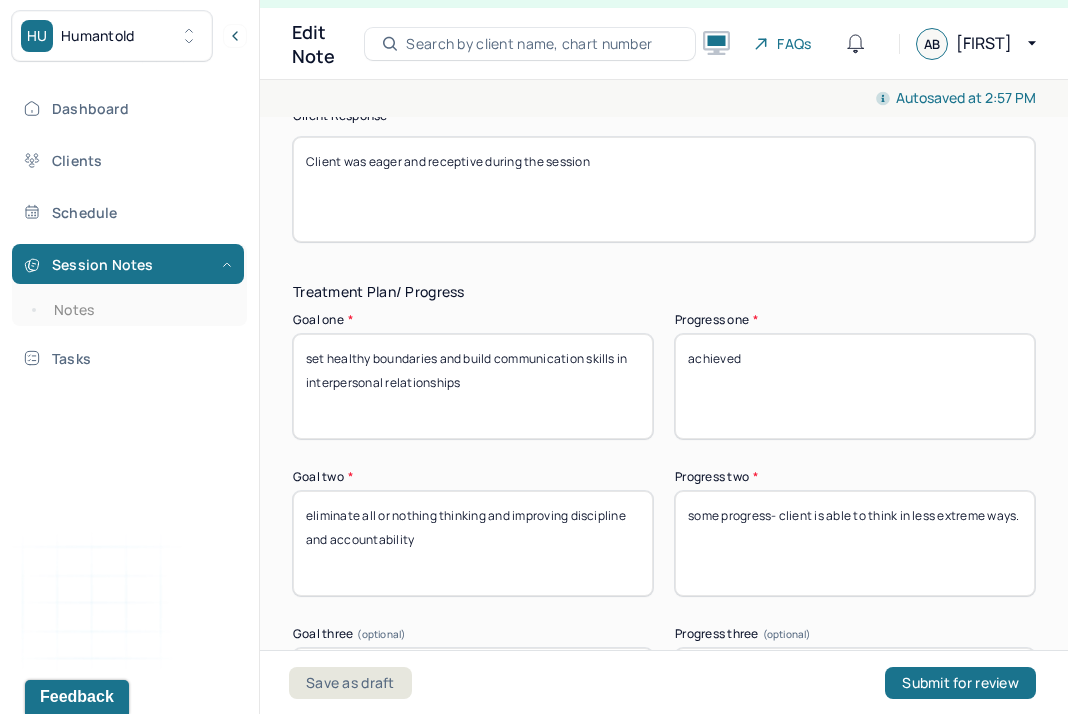 type on "Client was eager and receptive during the session" 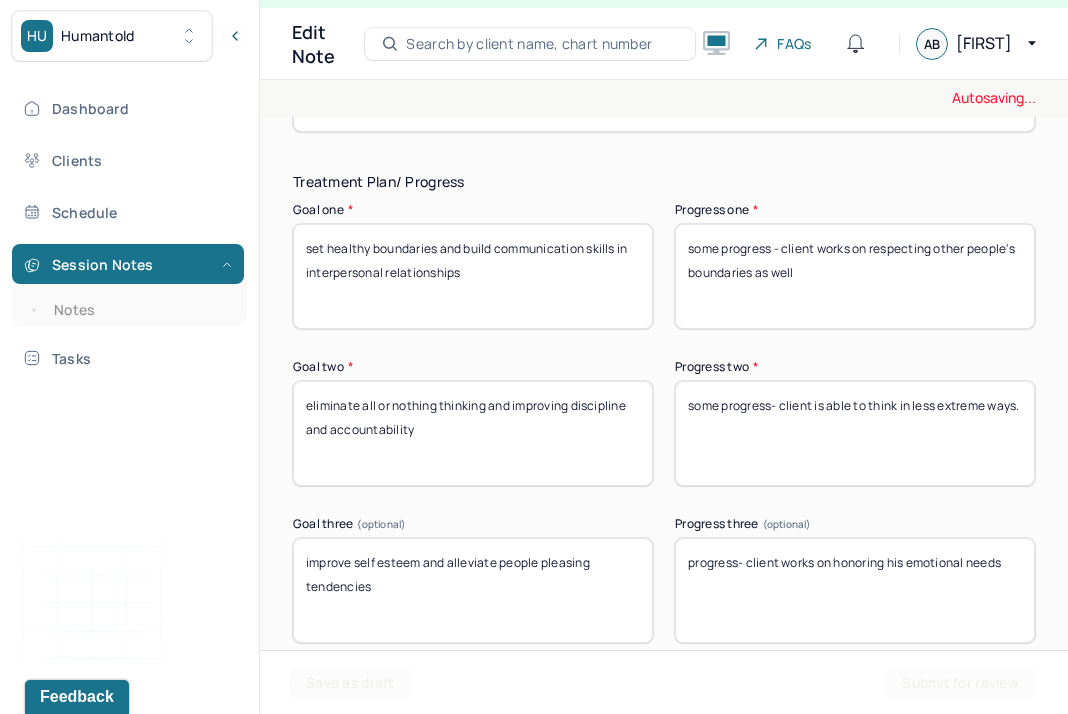scroll, scrollTop: 3524, scrollLeft: 0, axis: vertical 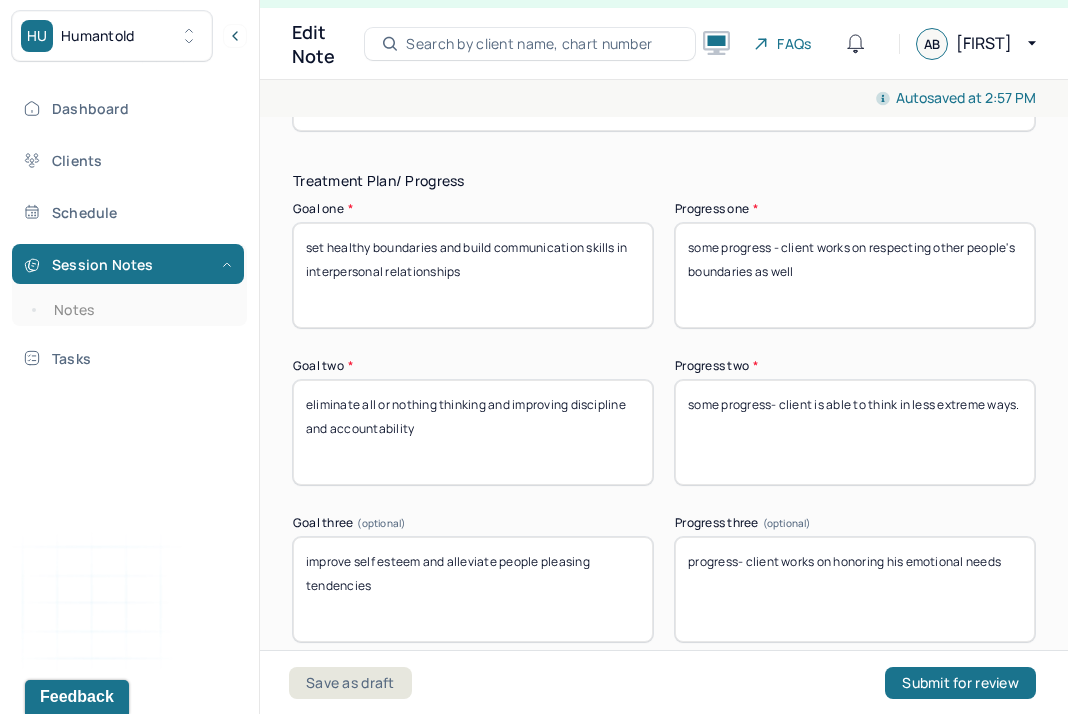type on "some progress - client works on respecting other people's boundaries as well" 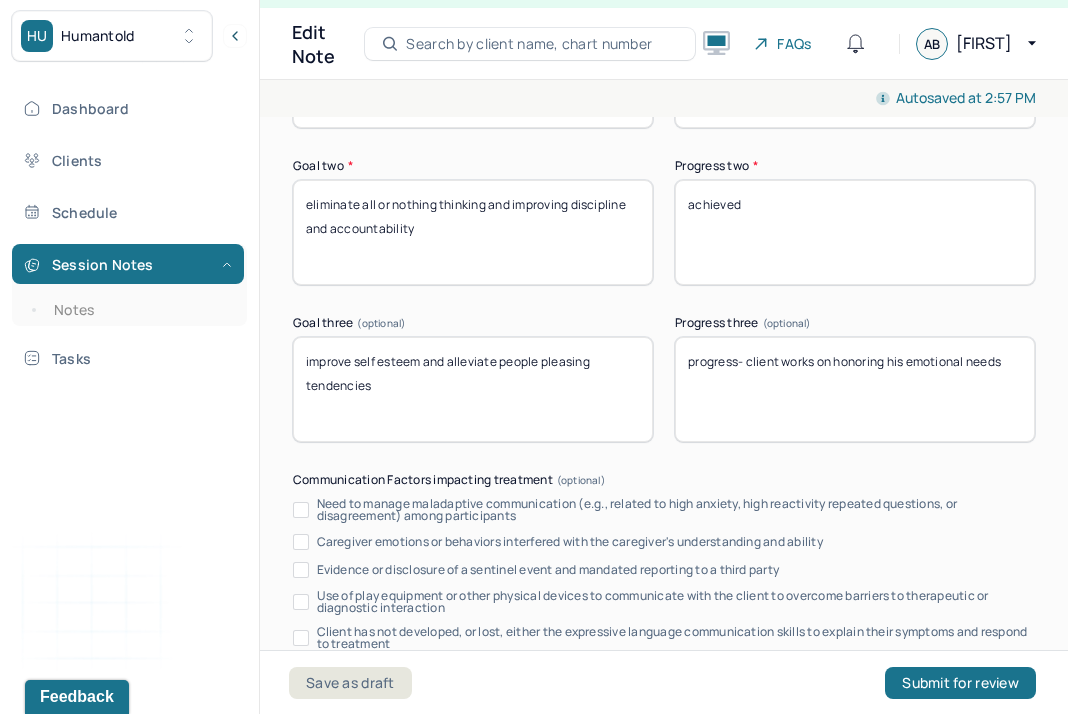 scroll, scrollTop: 3738, scrollLeft: 0, axis: vertical 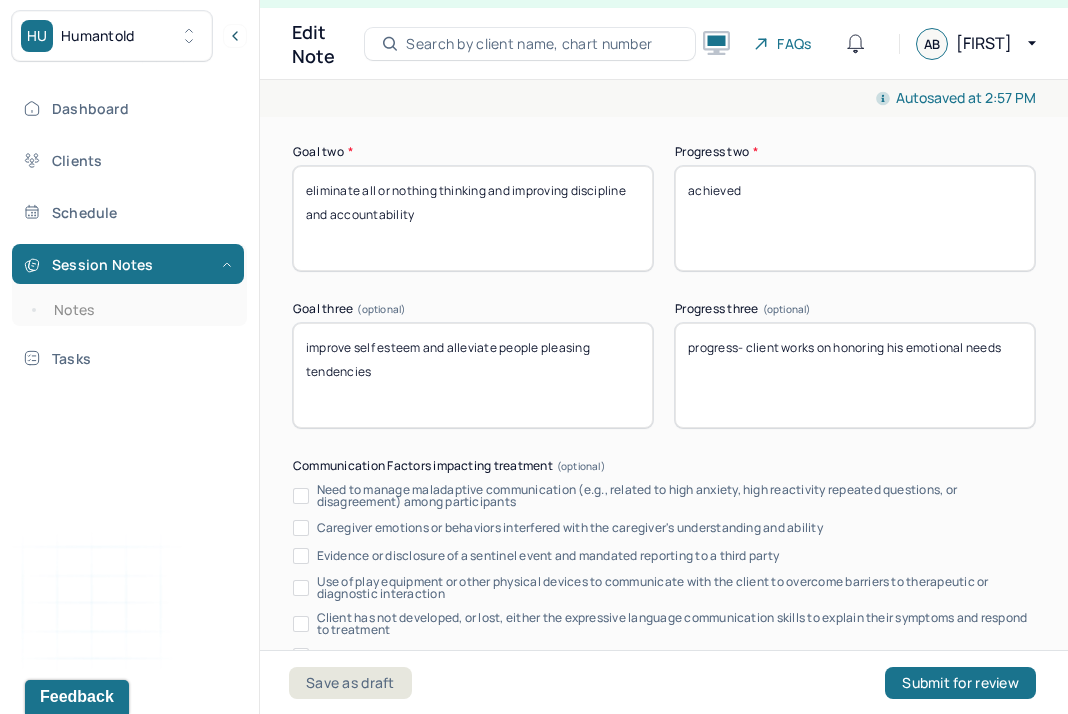 type on "achieved" 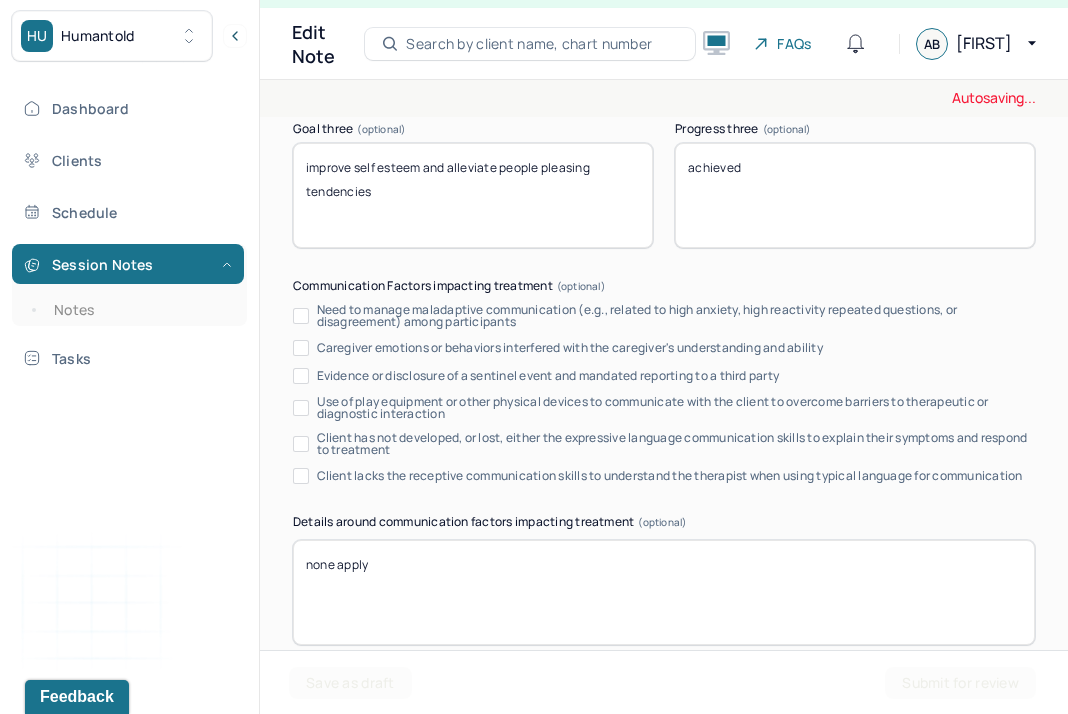 scroll, scrollTop: 4129, scrollLeft: 0, axis: vertical 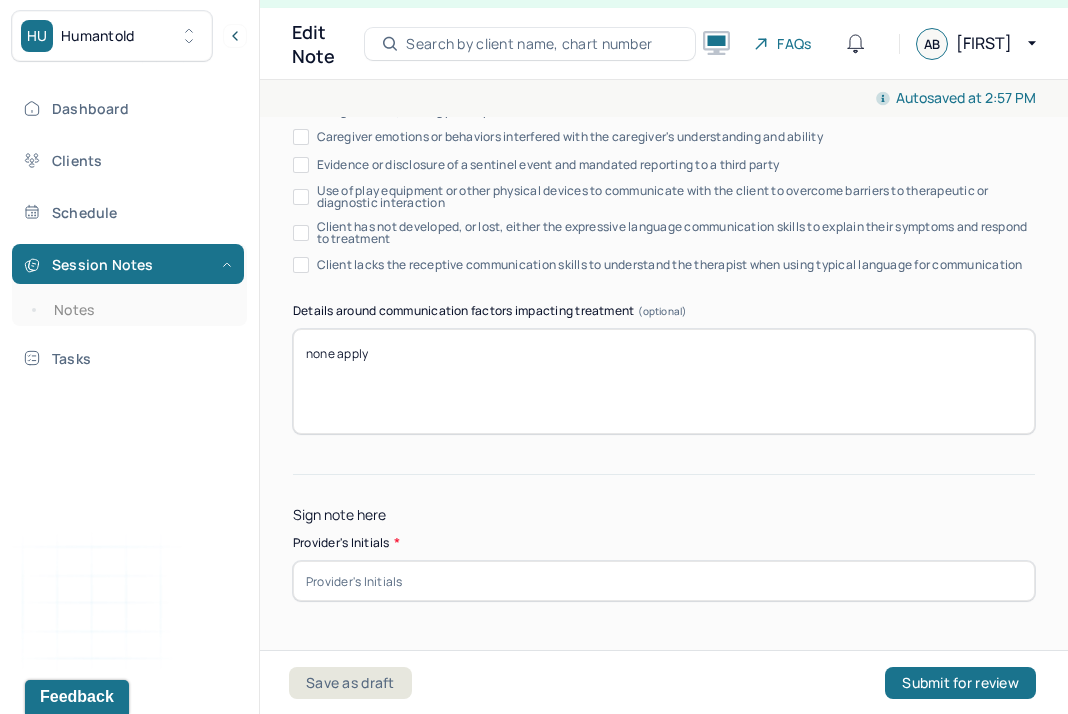 type on "achieved" 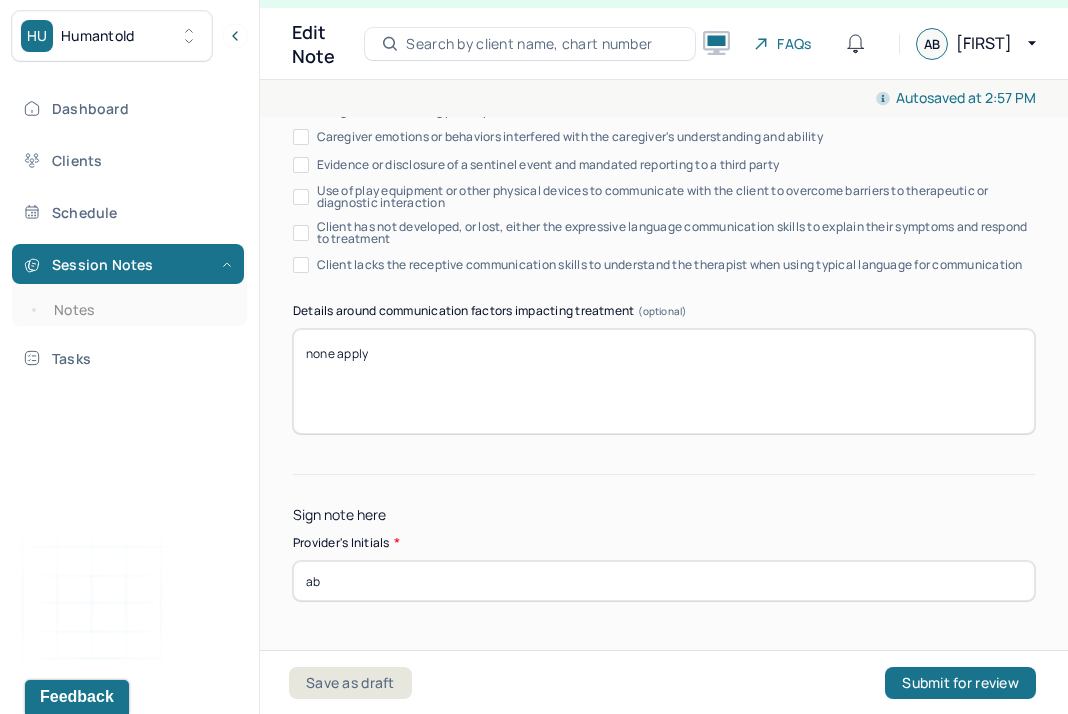type on "ab" 